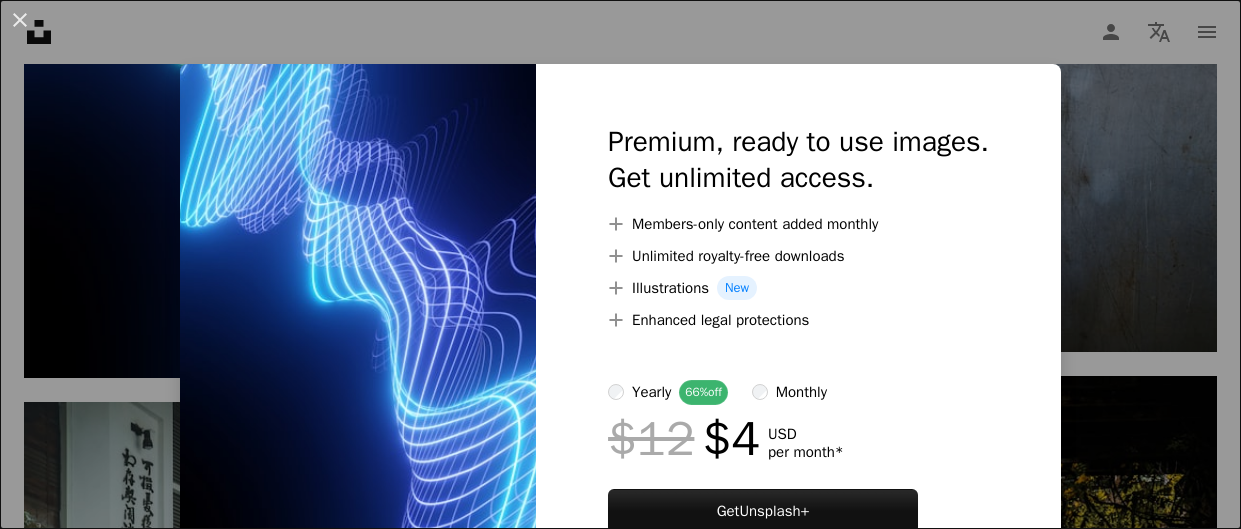 scroll, scrollTop: 1301, scrollLeft: 0, axis: vertical 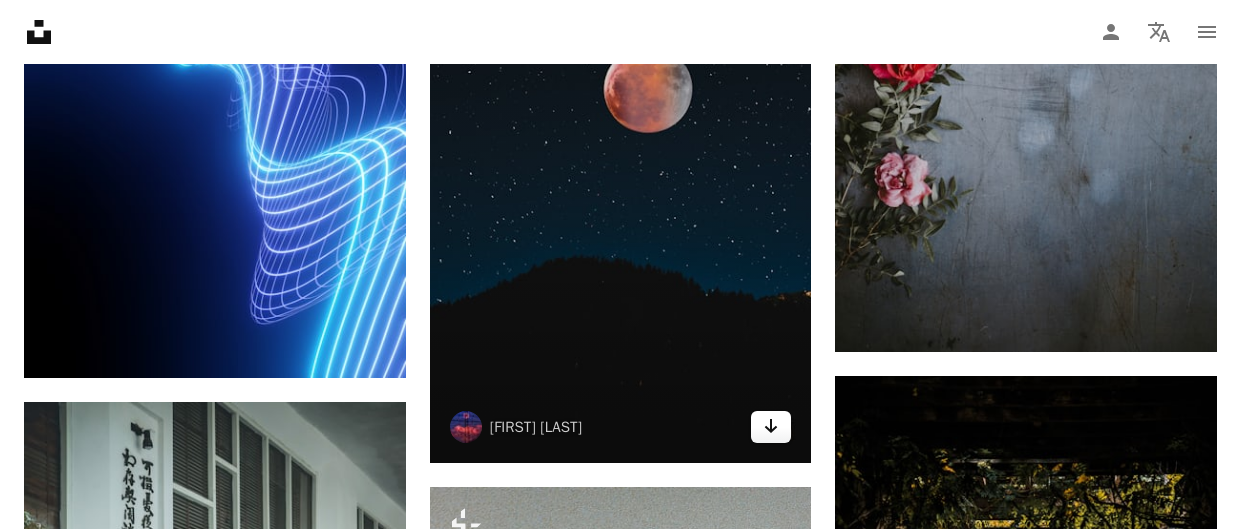 click 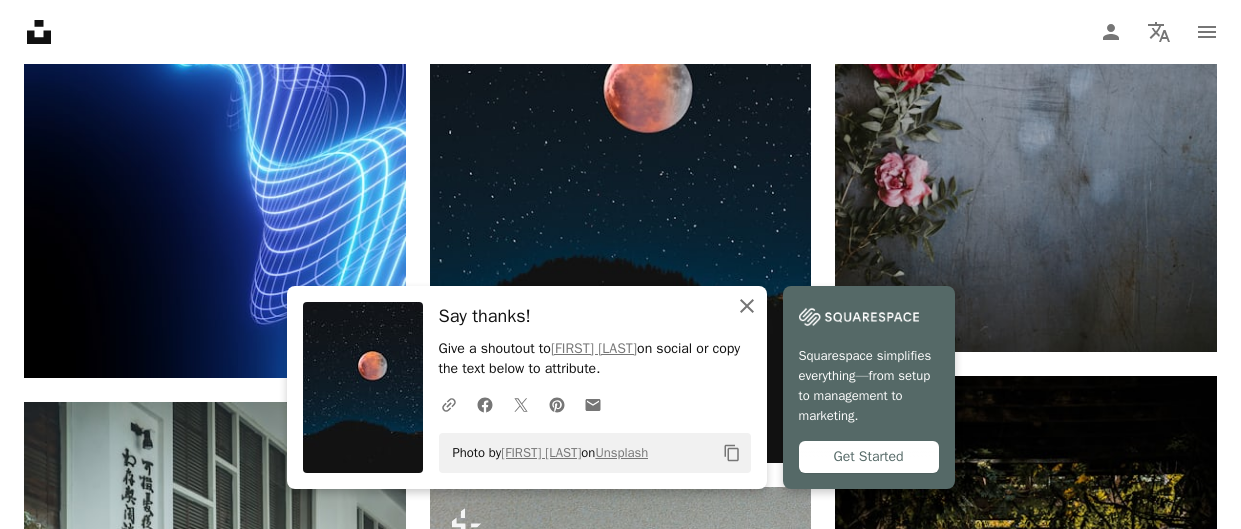 click on "An X shape Close" at bounding box center [747, 306] 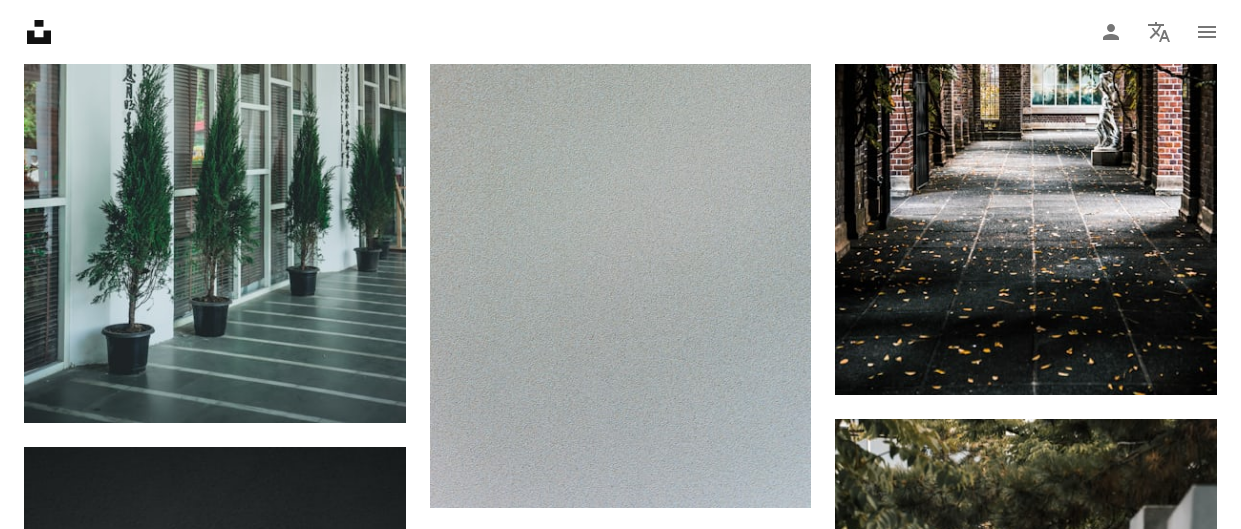 scroll, scrollTop: 1896, scrollLeft: 0, axis: vertical 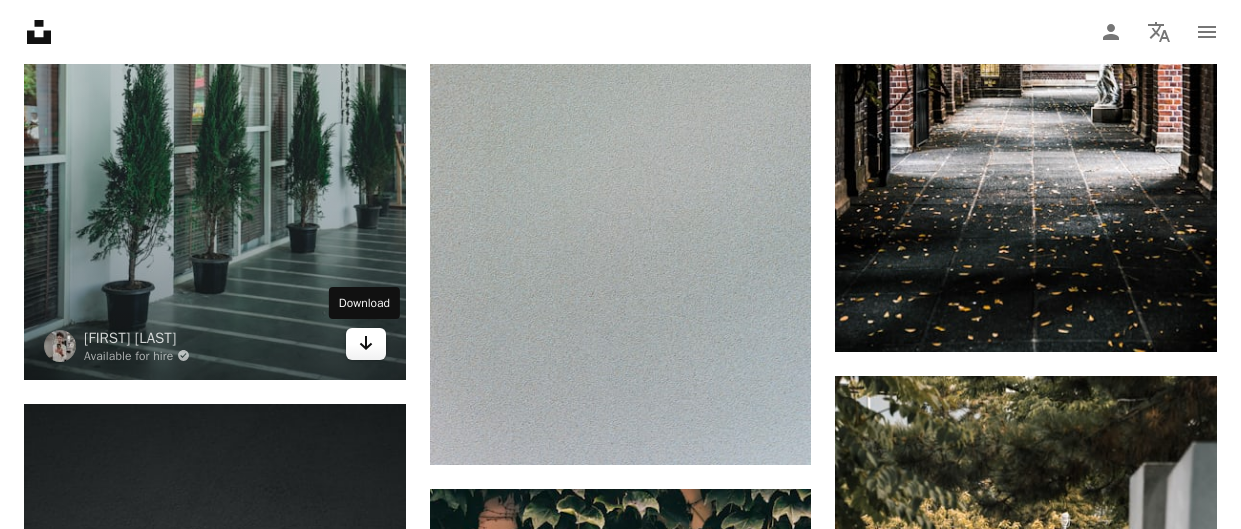 click on "Arrow pointing down" 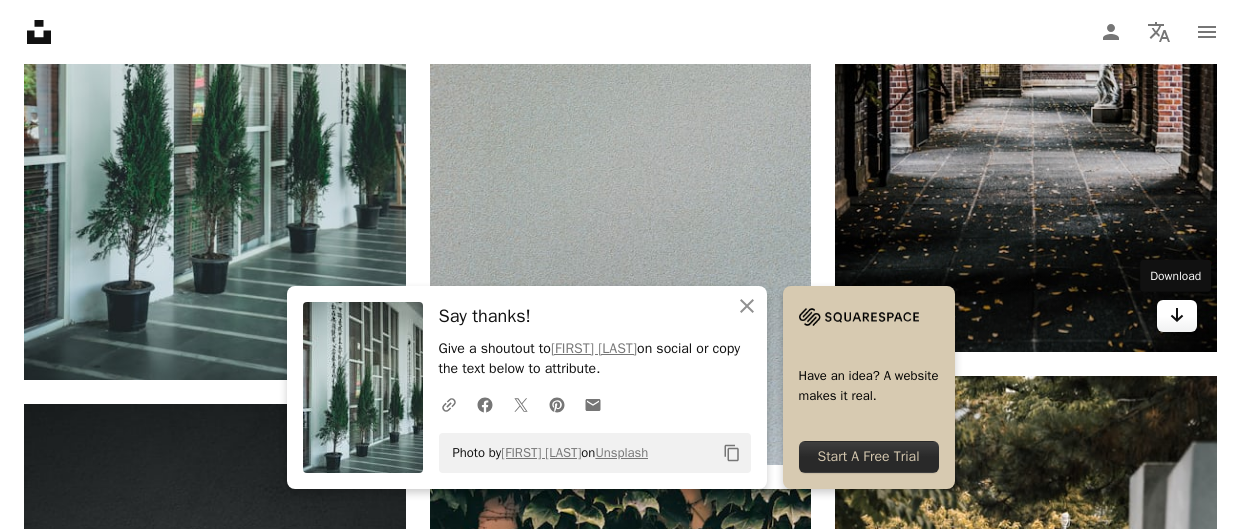 click on "Arrow pointing down" at bounding box center (1177, 316) 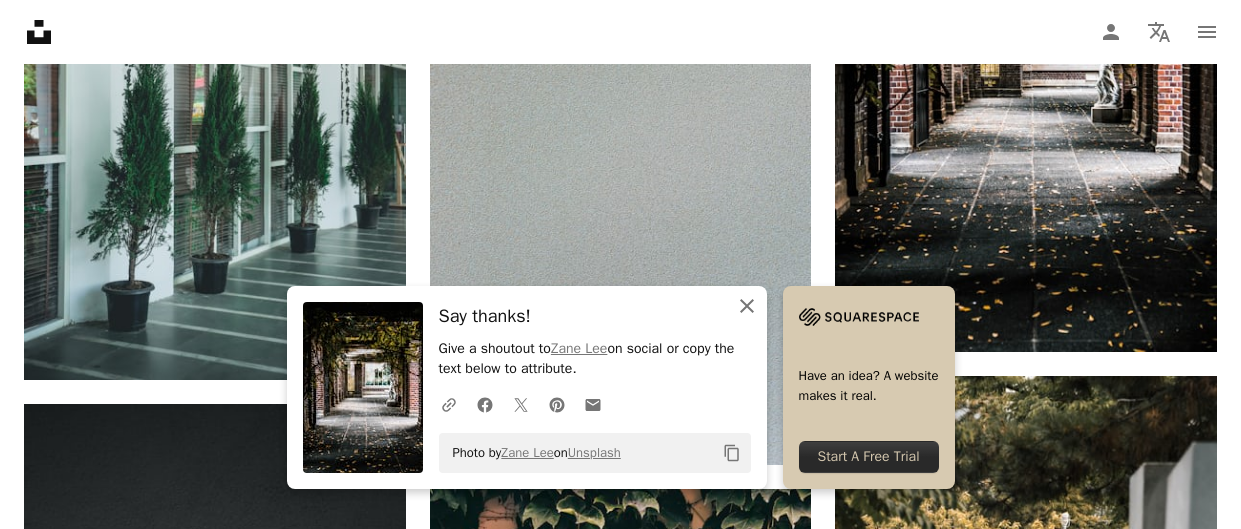 click on "An X shape" 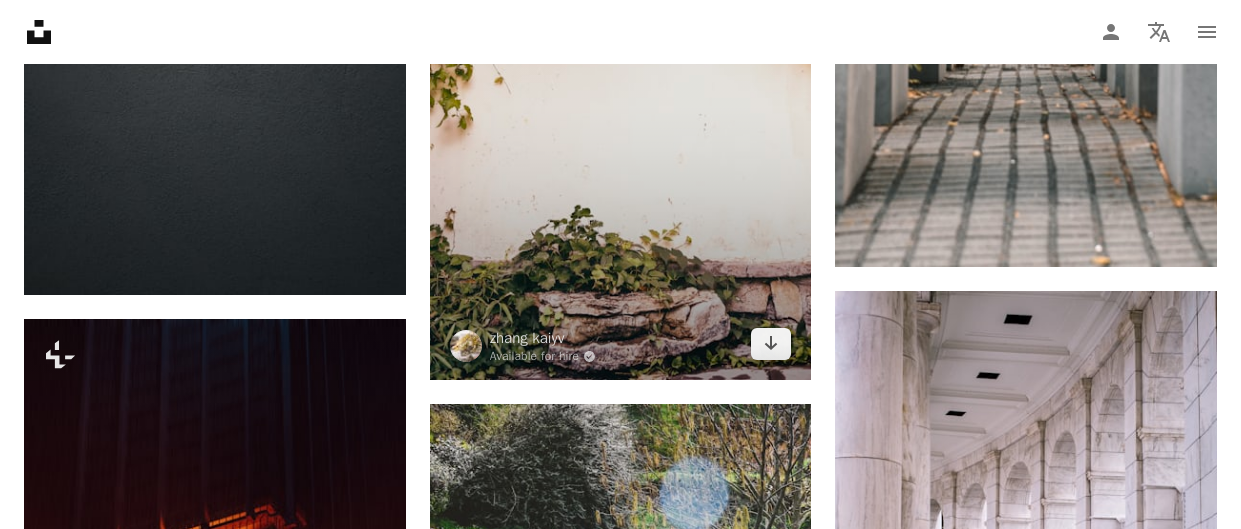 scroll, scrollTop: 2575, scrollLeft: 0, axis: vertical 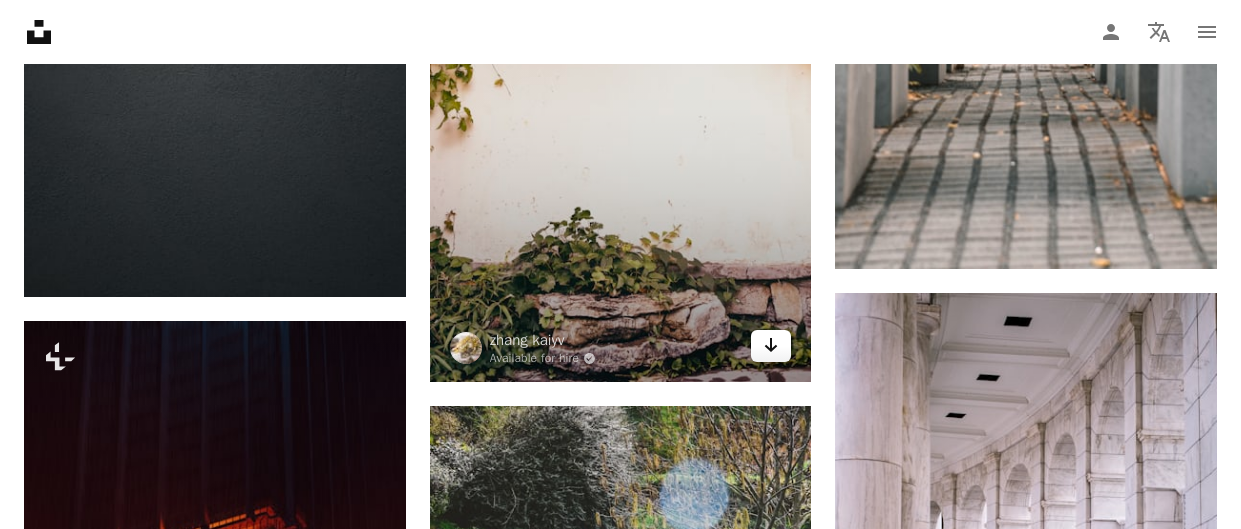 click on "Arrow pointing down" 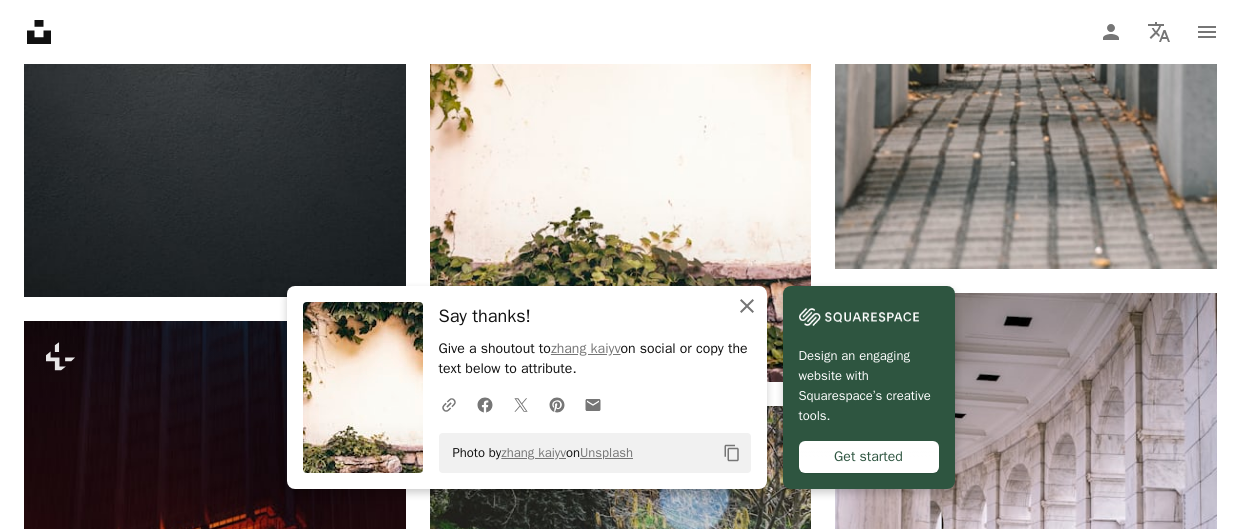 click 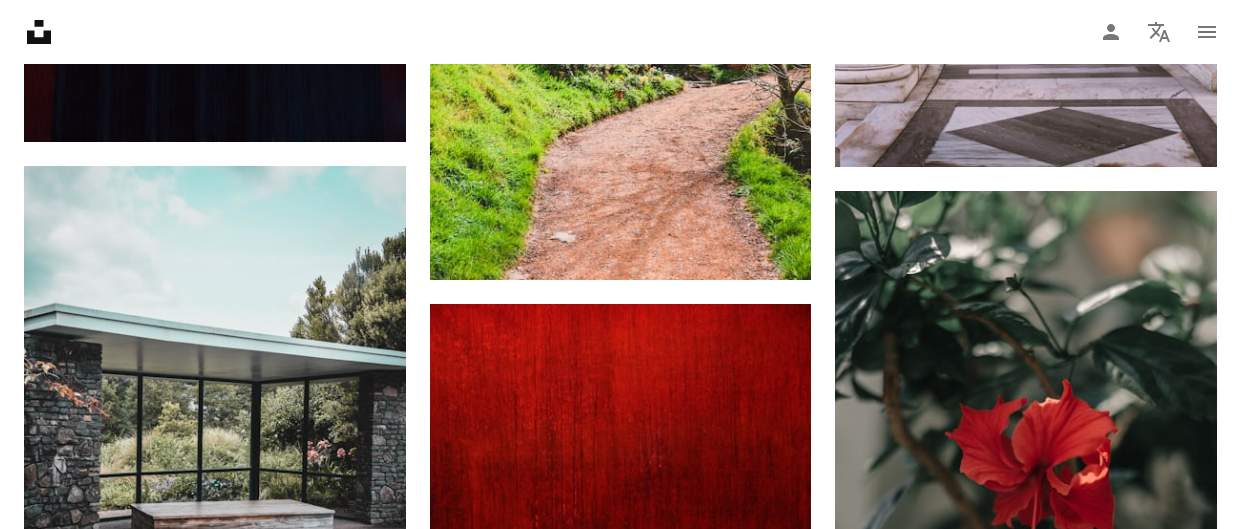 scroll, scrollTop: 3272, scrollLeft: 0, axis: vertical 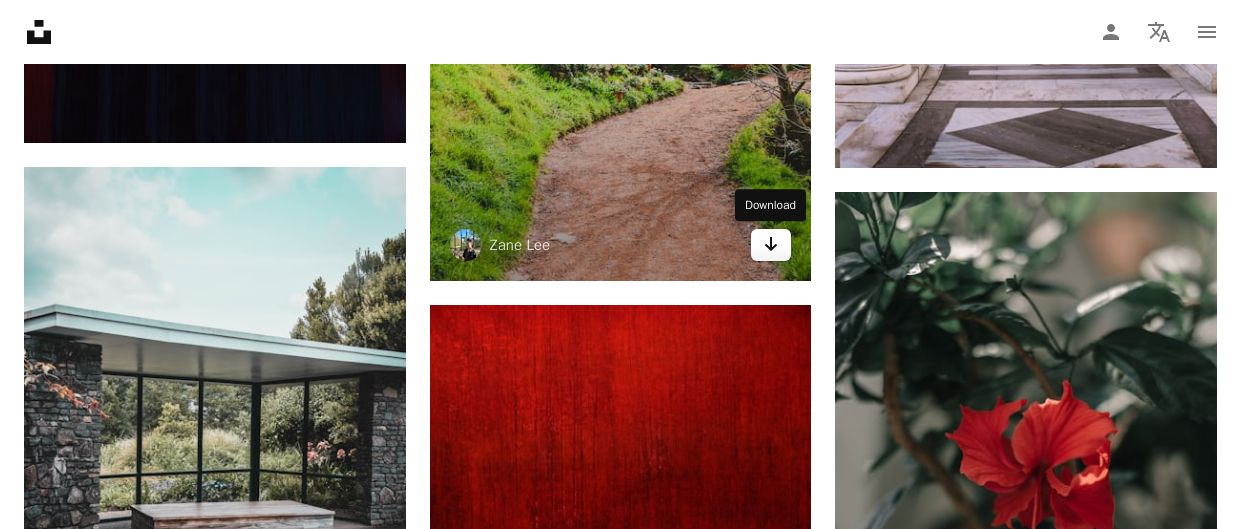 click on "Arrow pointing down" at bounding box center (771, 245) 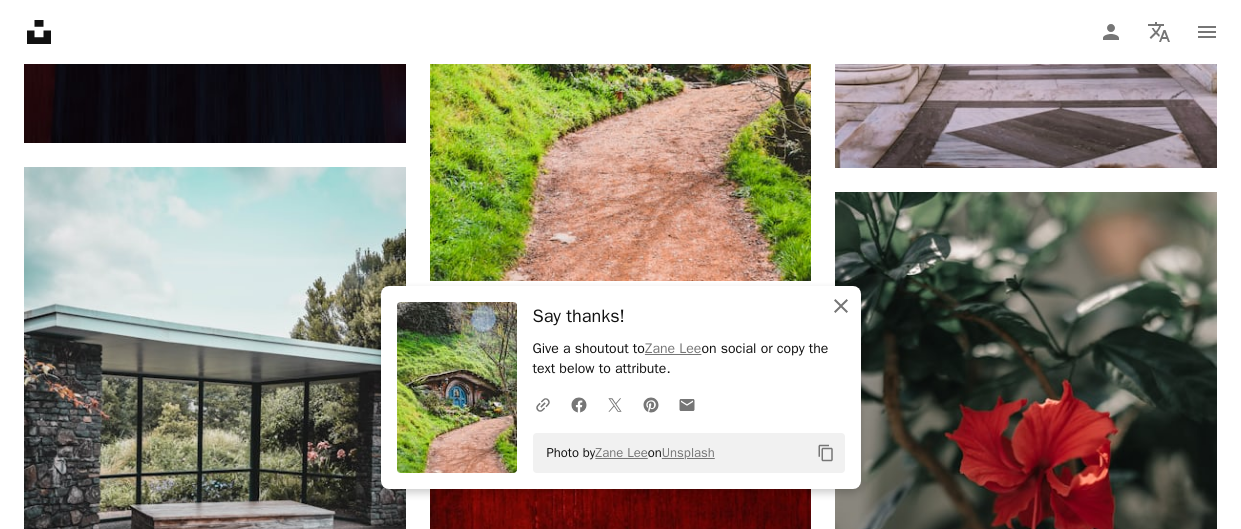 click 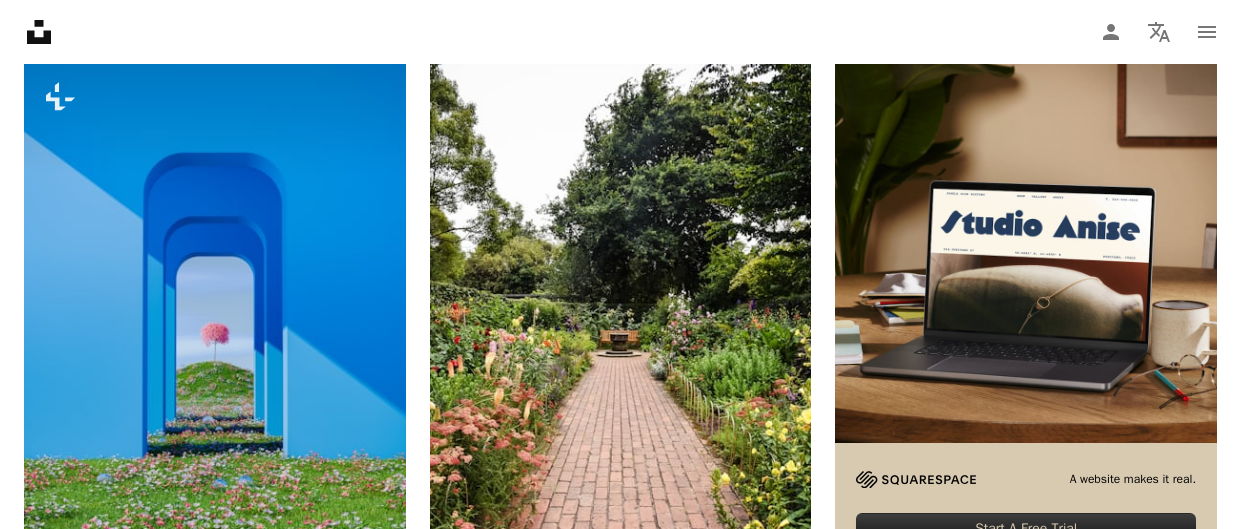 scroll, scrollTop: 0, scrollLeft: 0, axis: both 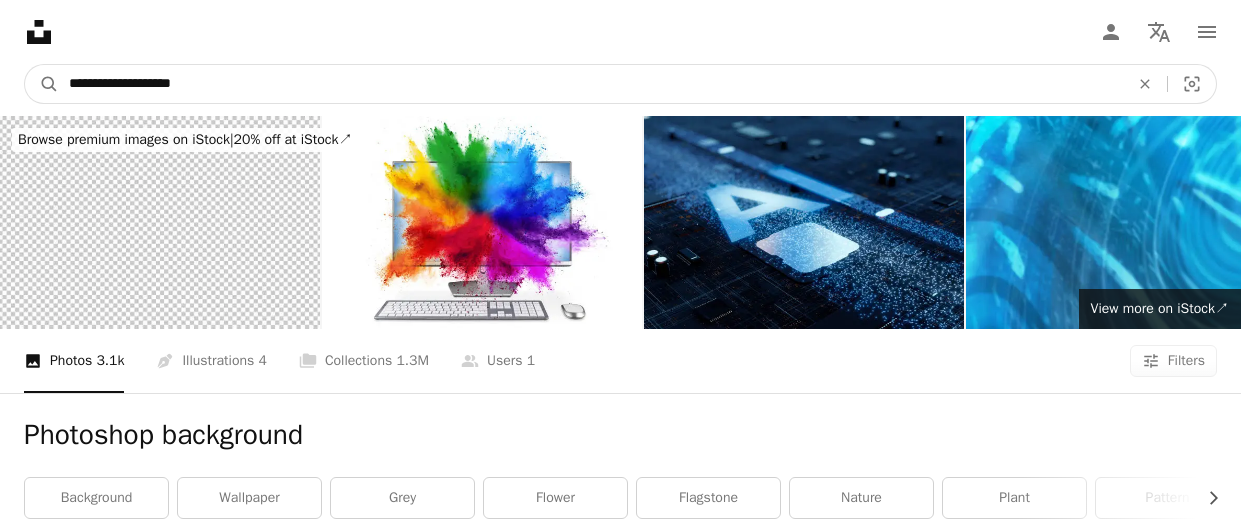 click on "**********" at bounding box center [591, 84] 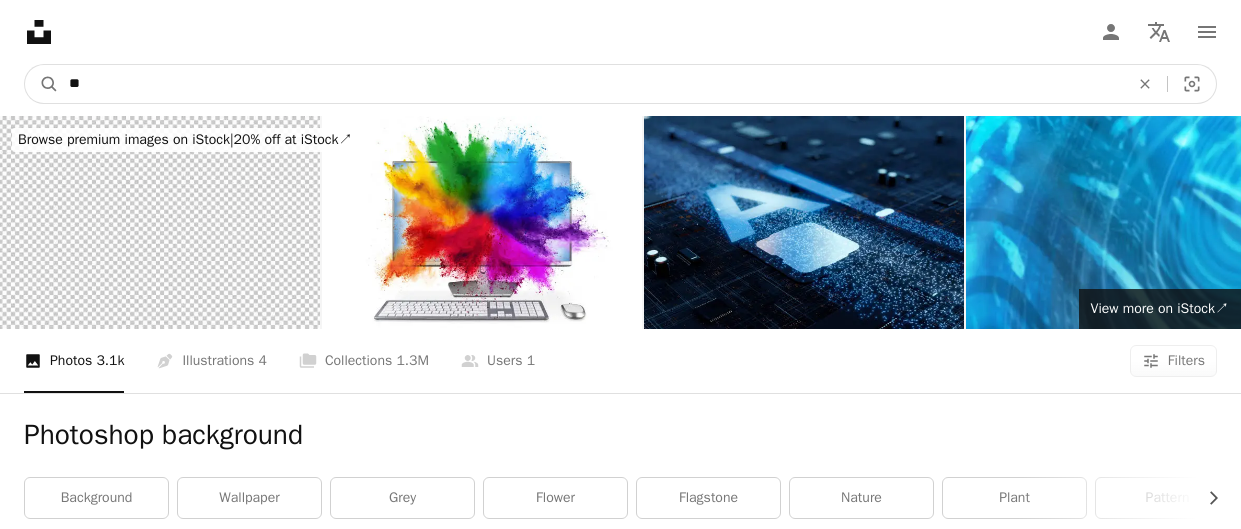 type on "*" 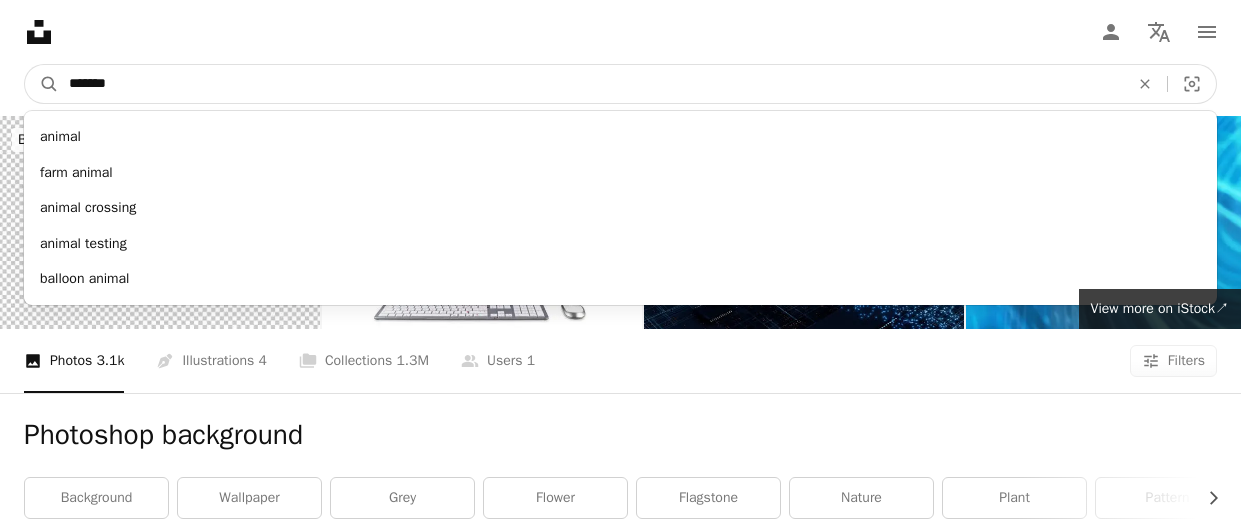 type on "*******" 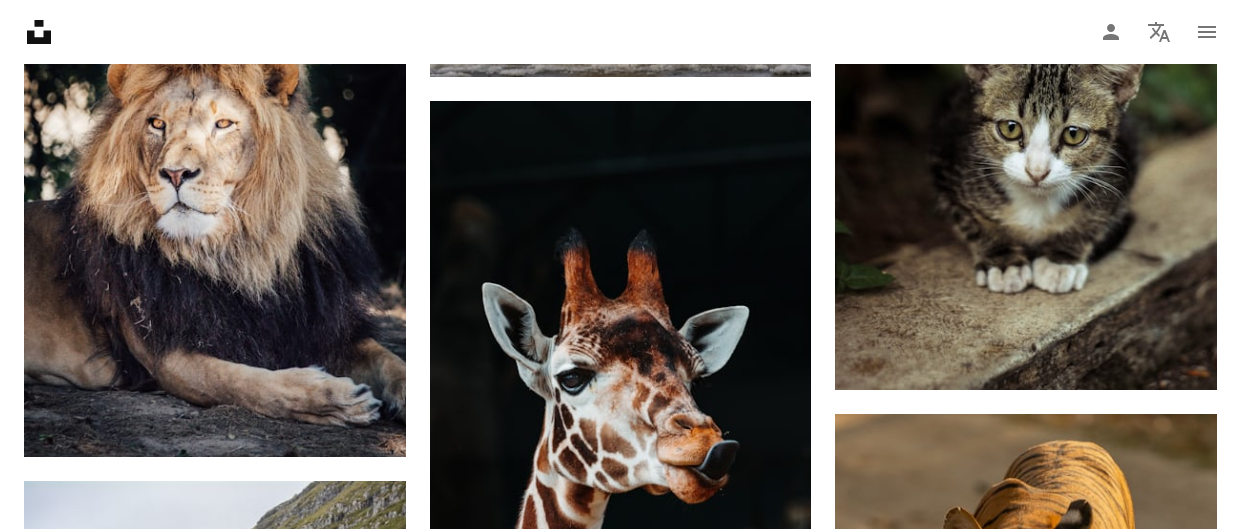 scroll, scrollTop: 1259, scrollLeft: 0, axis: vertical 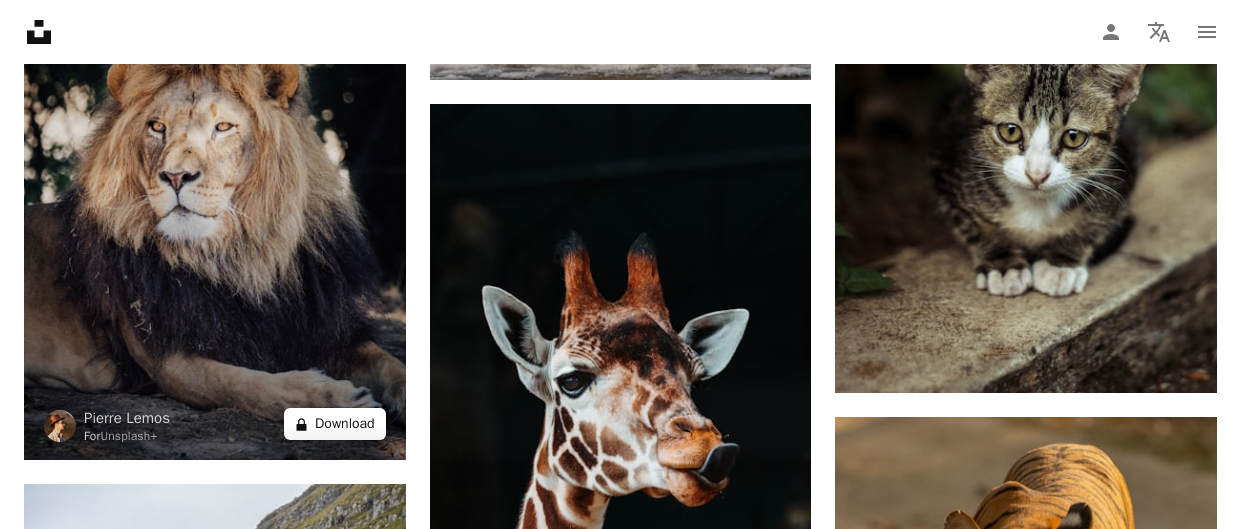 click on "A lock Download" at bounding box center (335, 424) 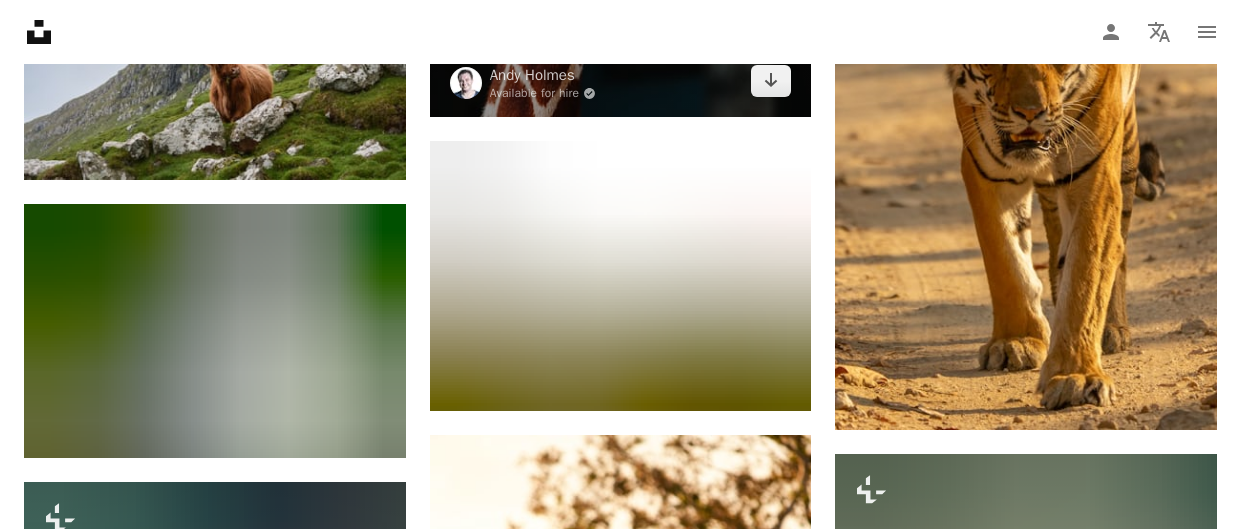 scroll, scrollTop: 1838, scrollLeft: 0, axis: vertical 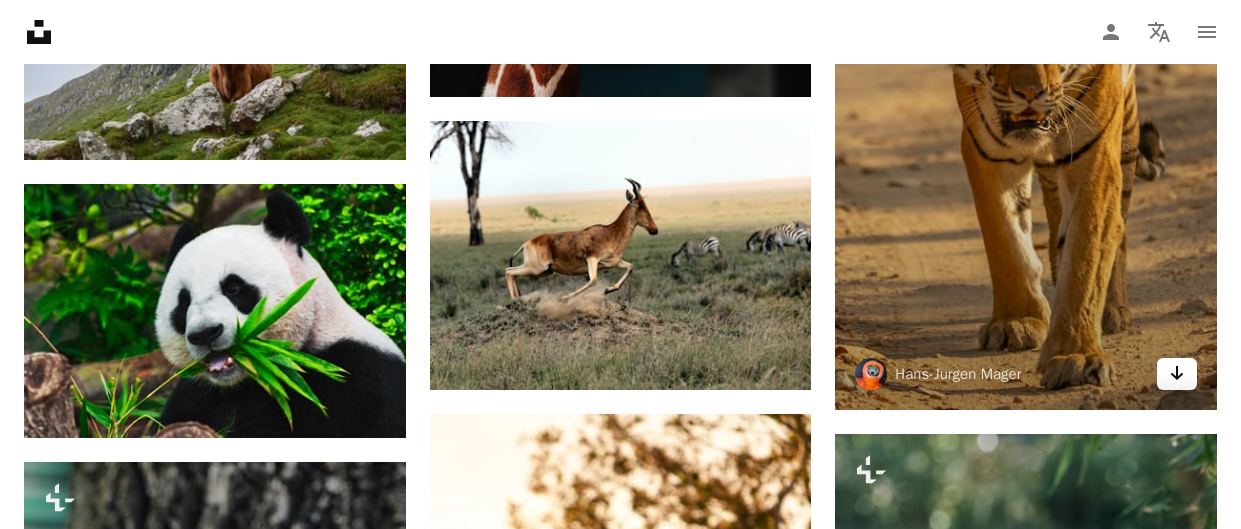 click on "Arrow pointing down" at bounding box center (1177, 374) 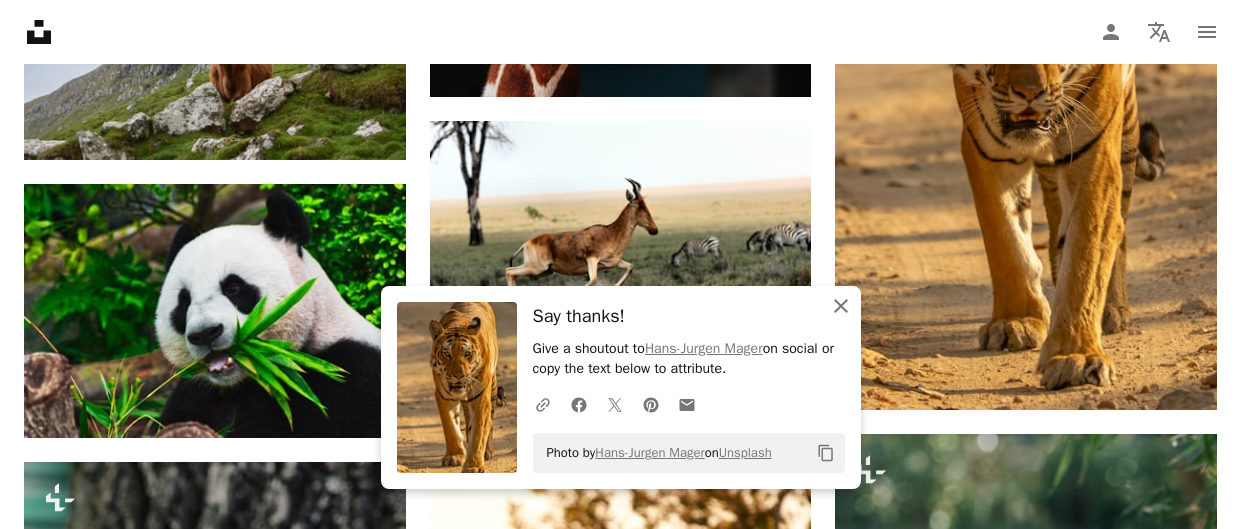 click 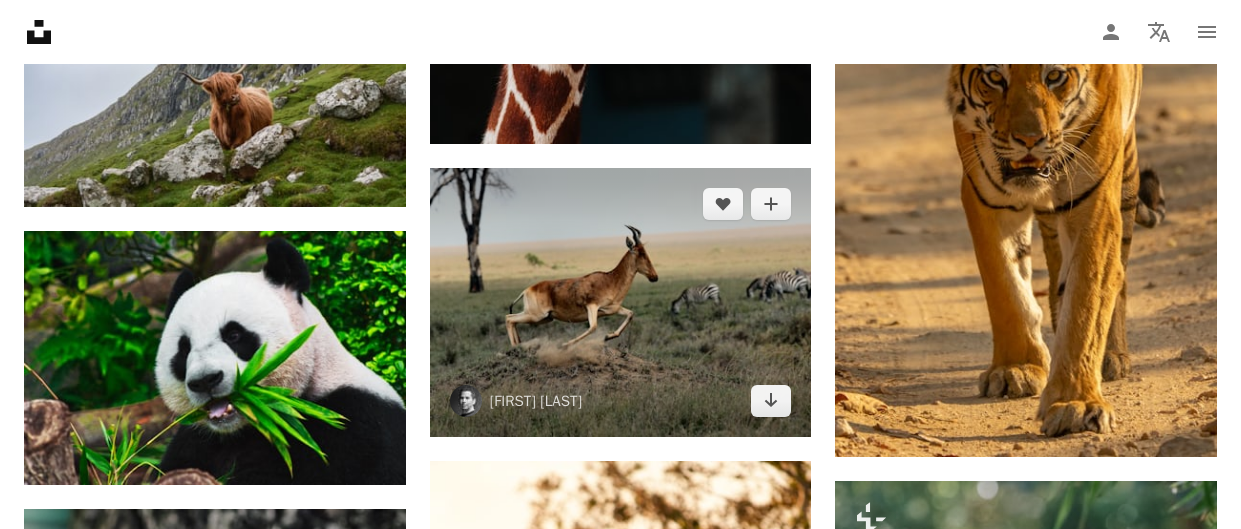scroll, scrollTop: 1790, scrollLeft: 0, axis: vertical 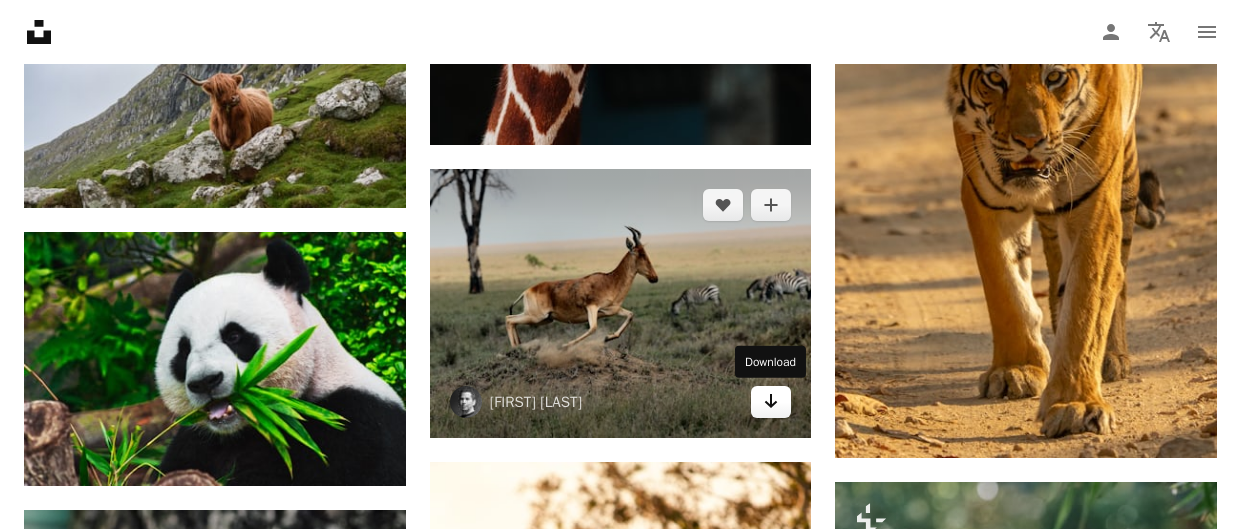 click 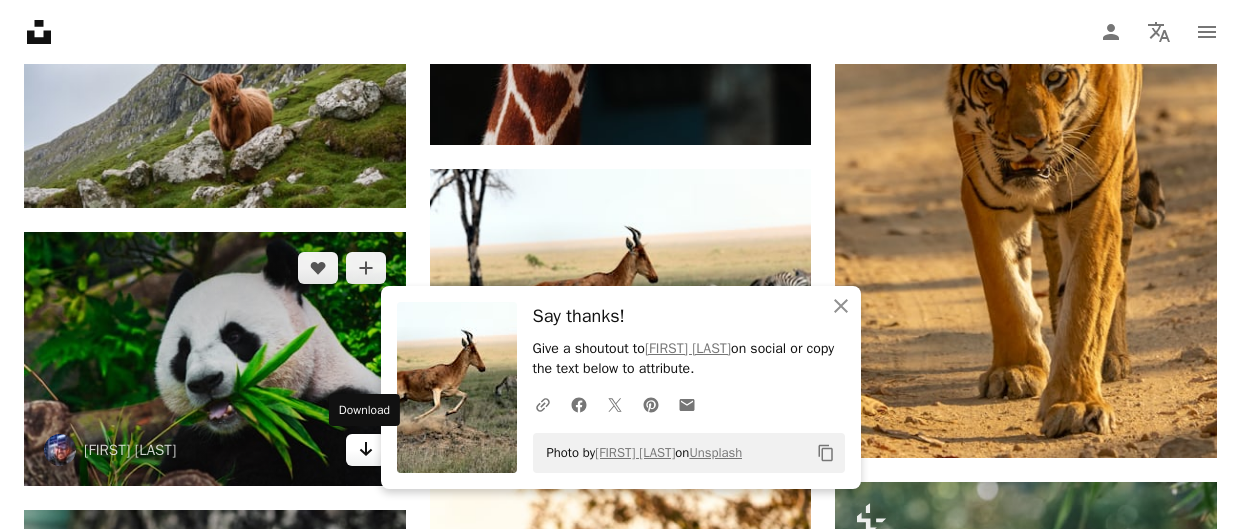 click 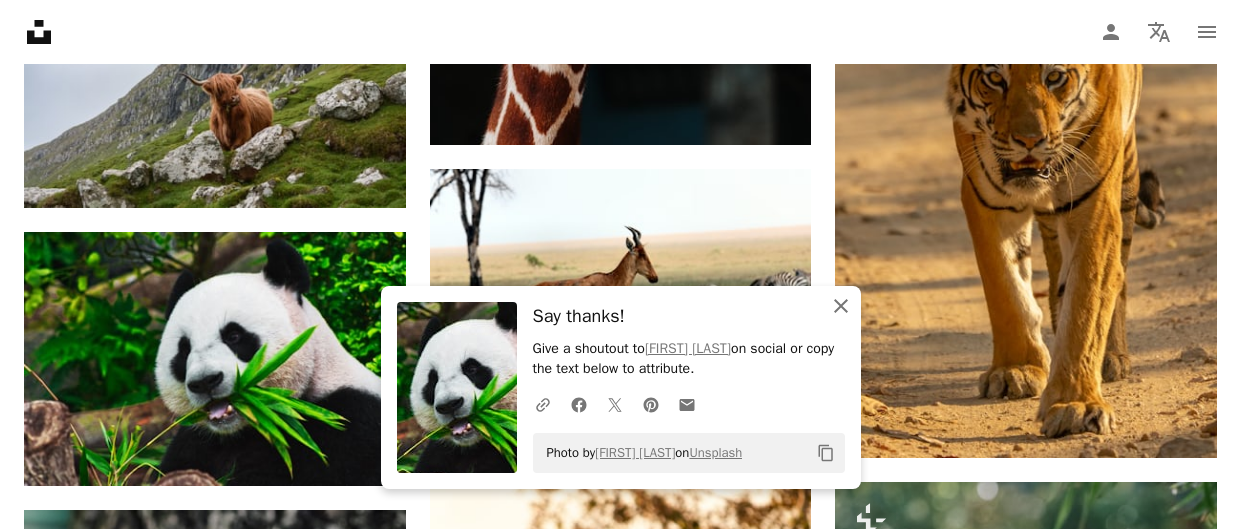 click 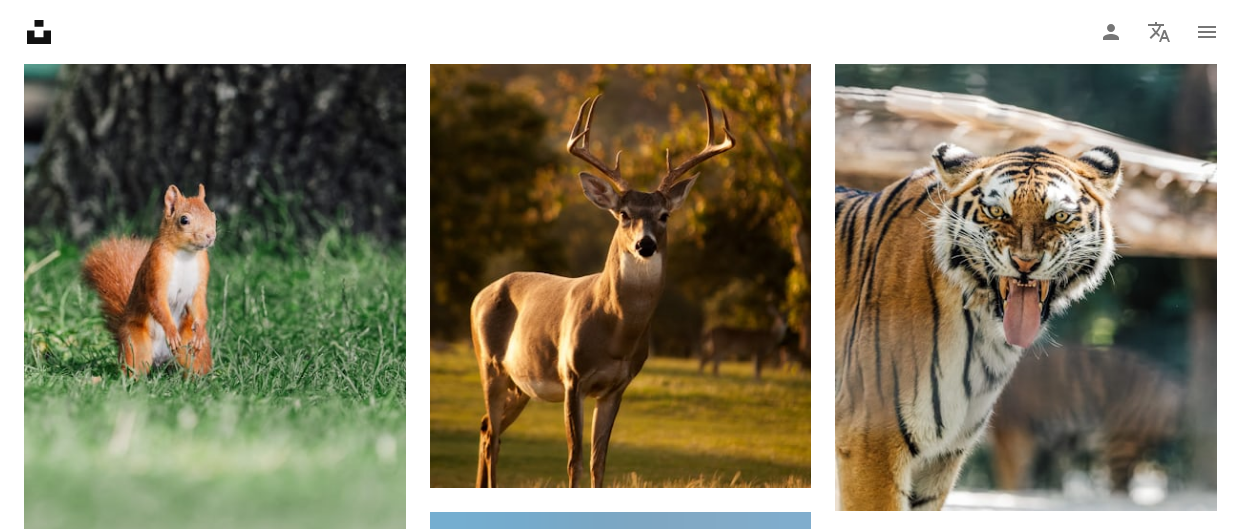 scroll, scrollTop: 2332, scrollLeft: 0, axis: vertical 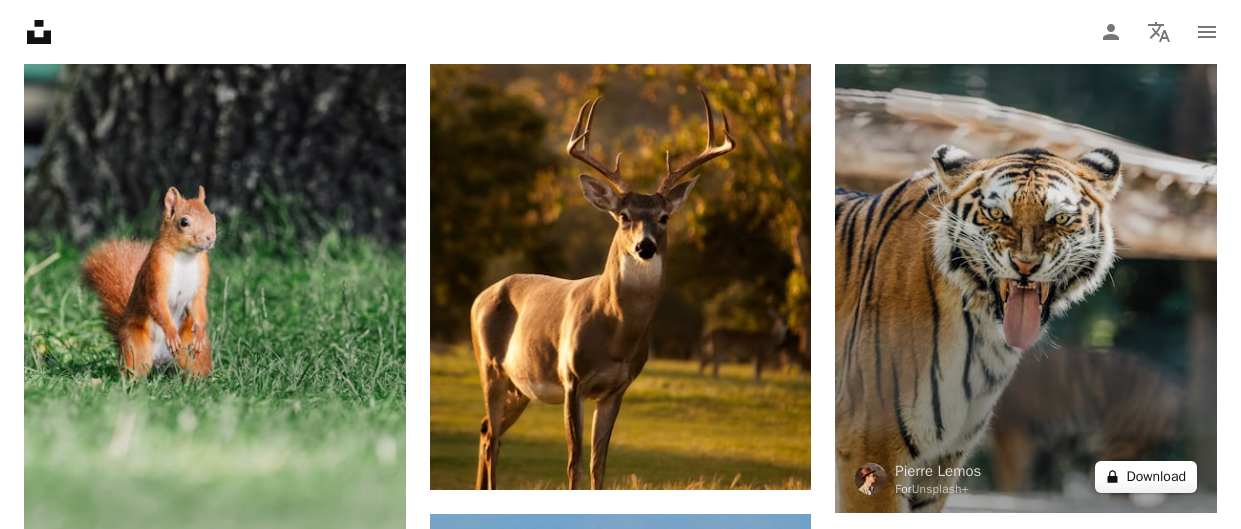 click on "A lock Download" at bounding box center (1146, 477) 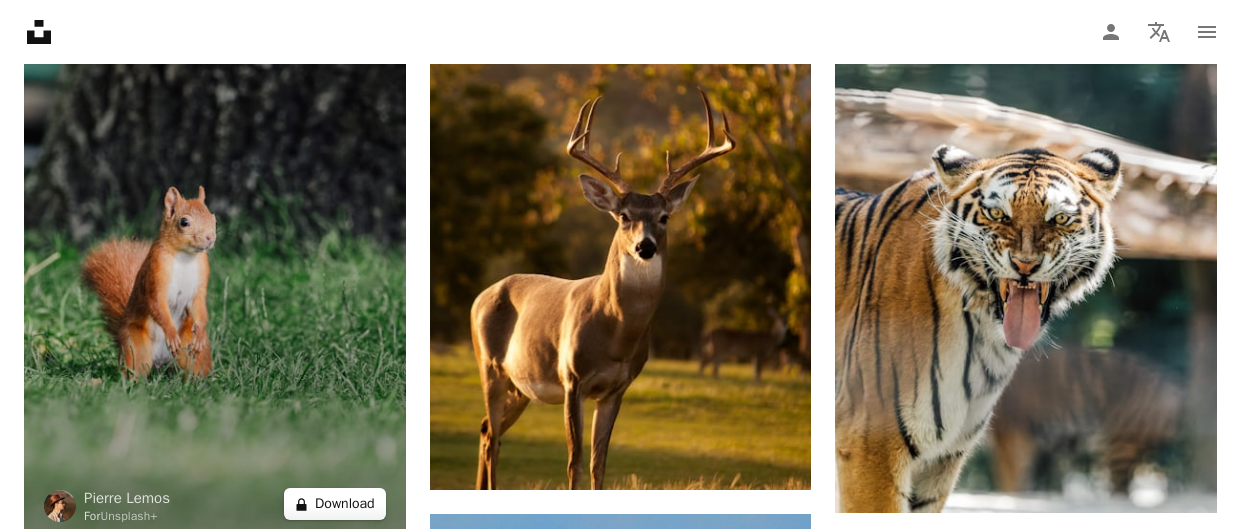 click on "A lock Download" at bounding box center (335, 504) 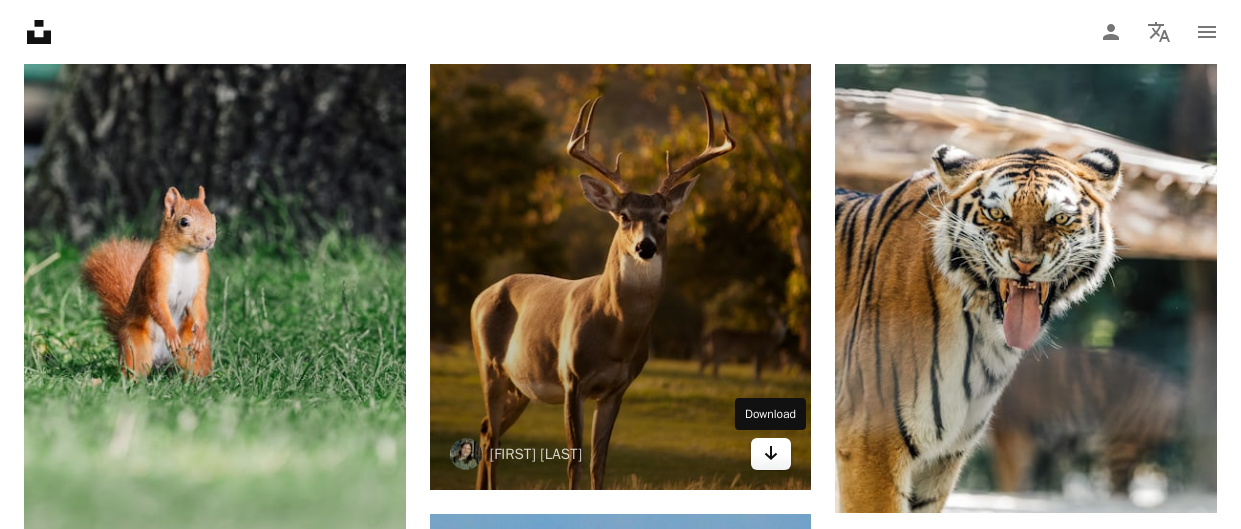 click on "Arrow pointing down" at bounding box center [771, 454] 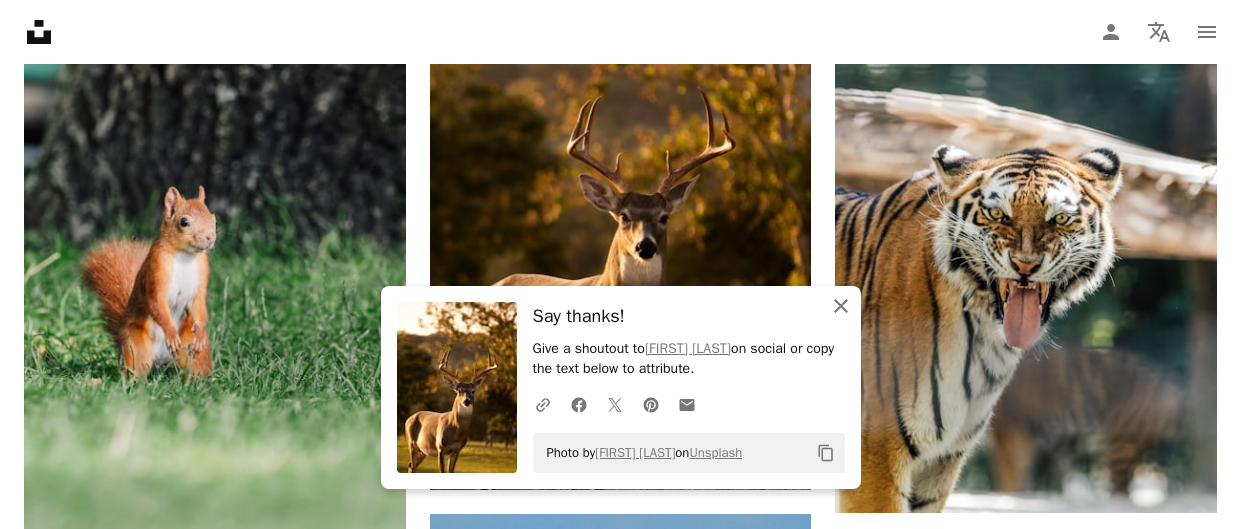 click on "An X shape" 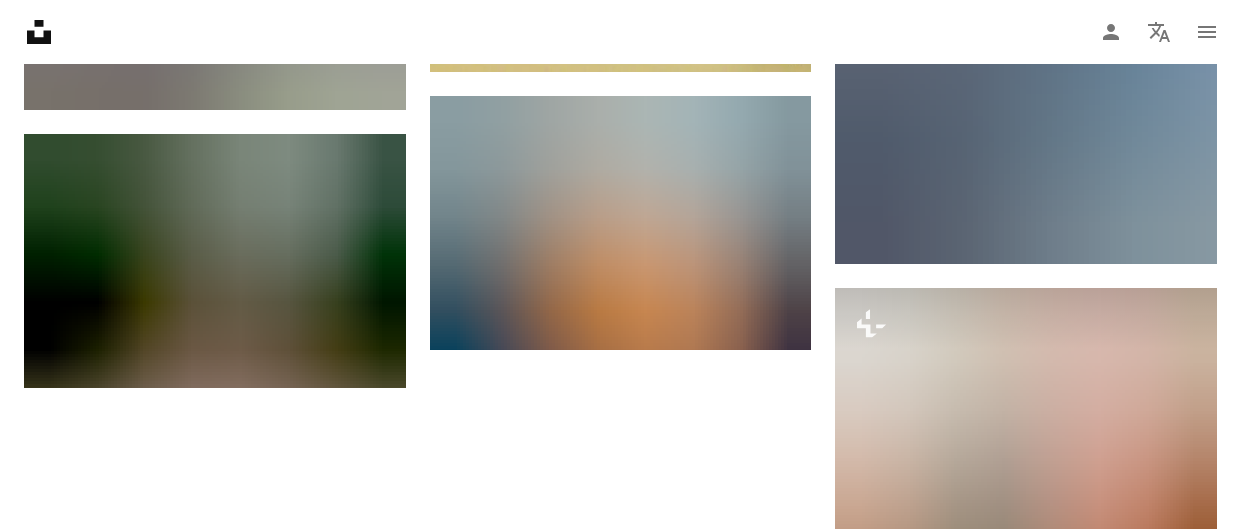 scroll, scrollTop: 3285, scrollLeft: 0, axis: vertical 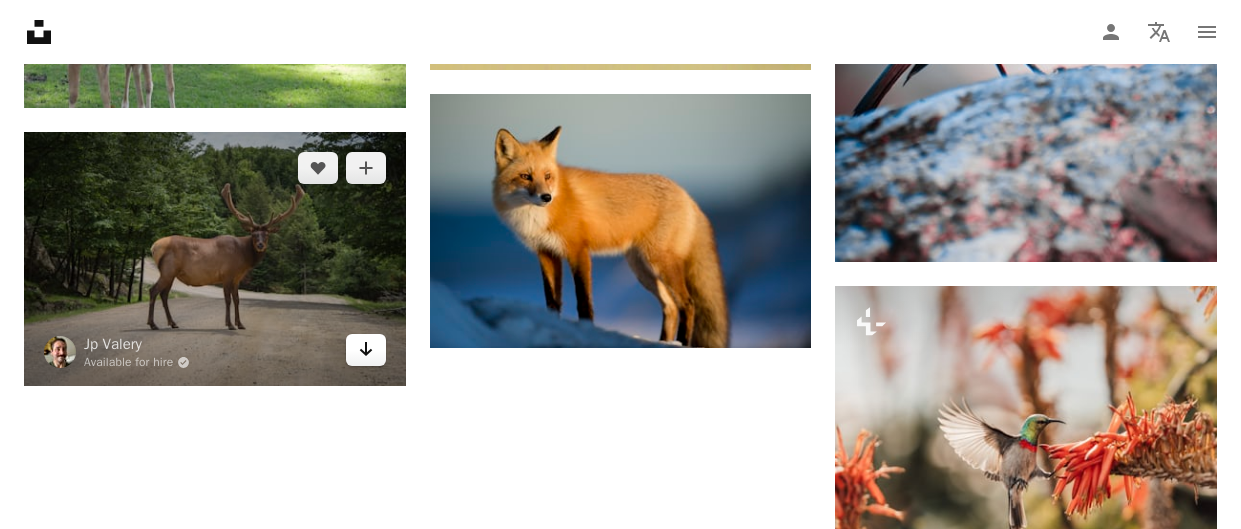 click on "Arrow pointing down" 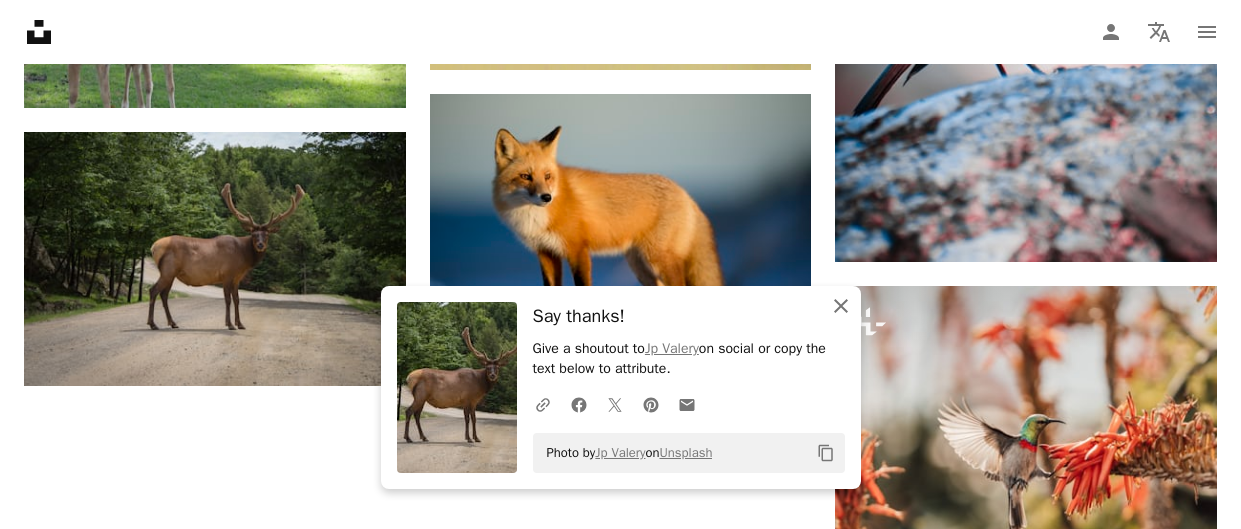 click on "An X shape" 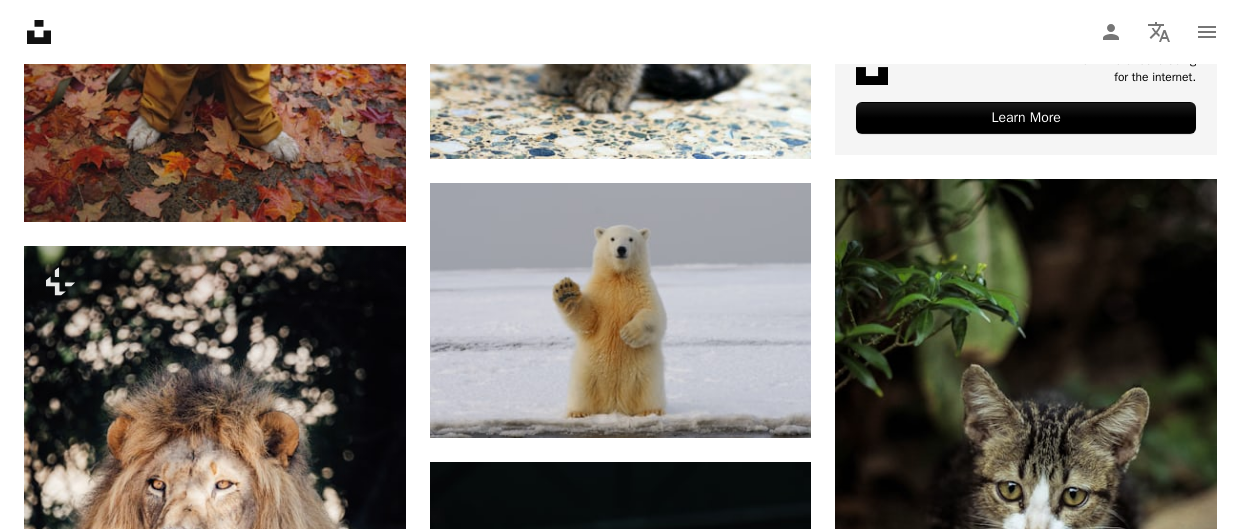 scroll, scrollTop: 0, scrollLeft: 0, axis: both 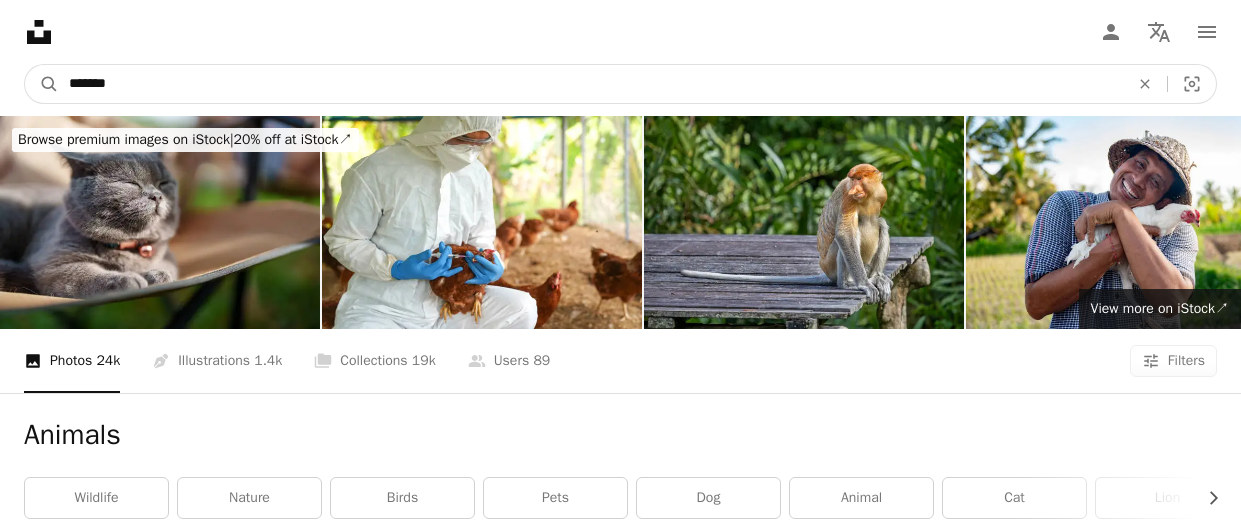 click on "*******" at bounding box center (591, 84) 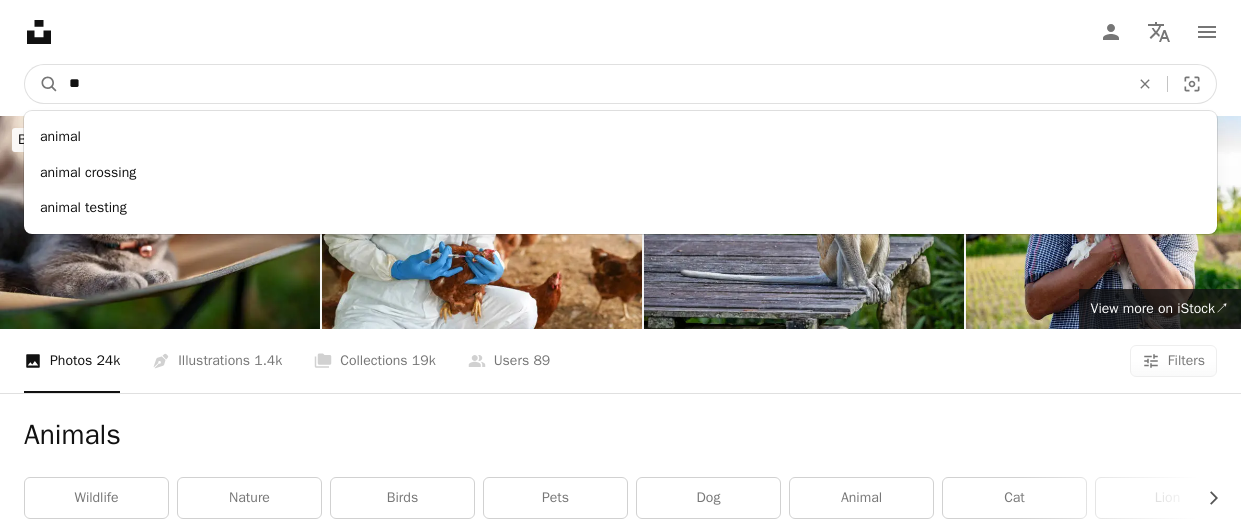 type on "*" 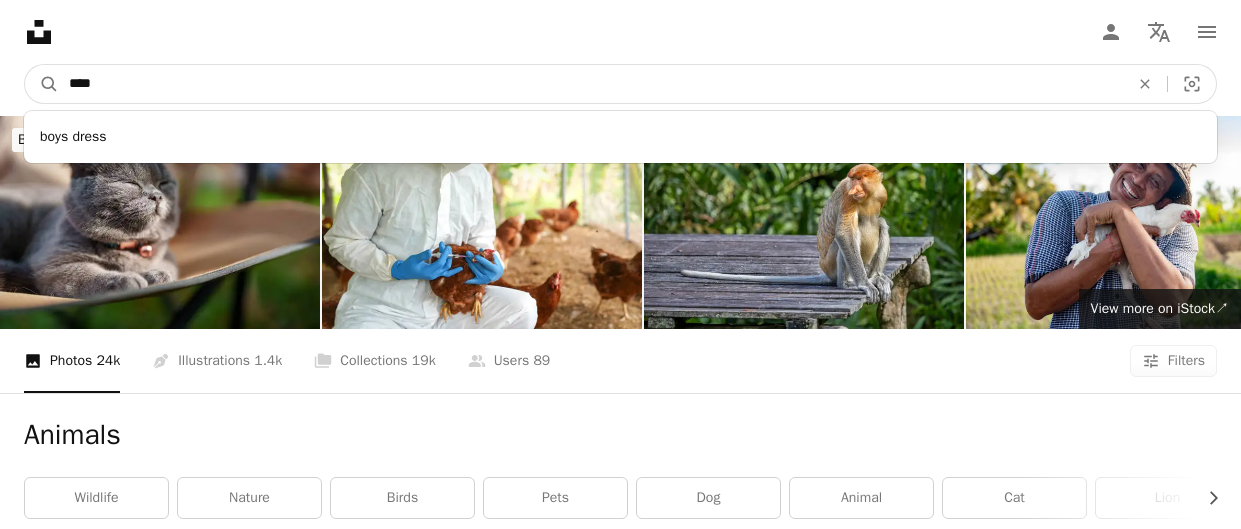 type on "****" 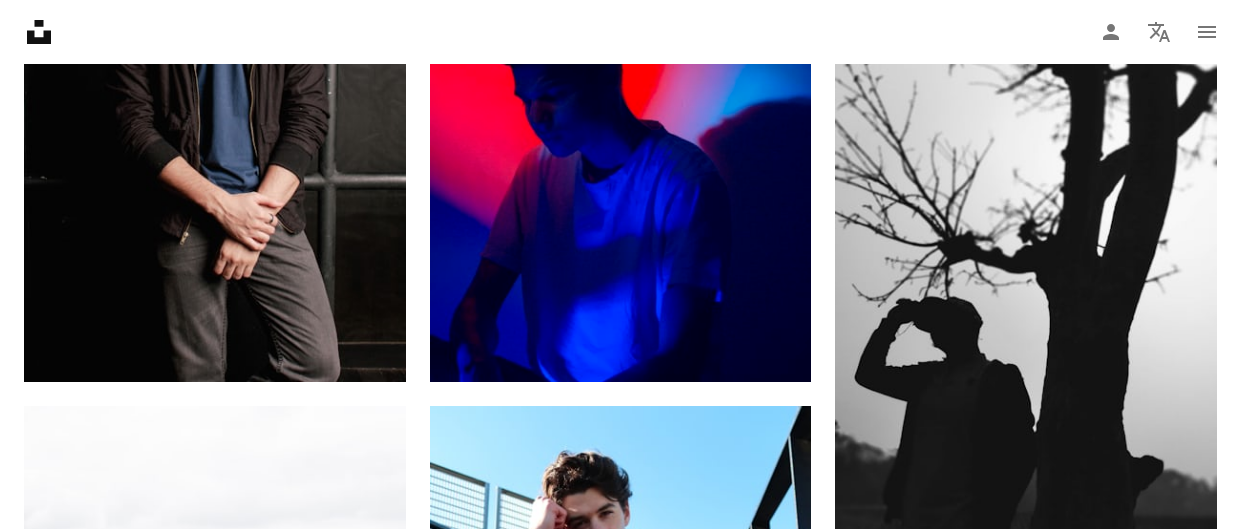 scroll, scrollTop: 1616, scrollLeft: 0, axis: vertical 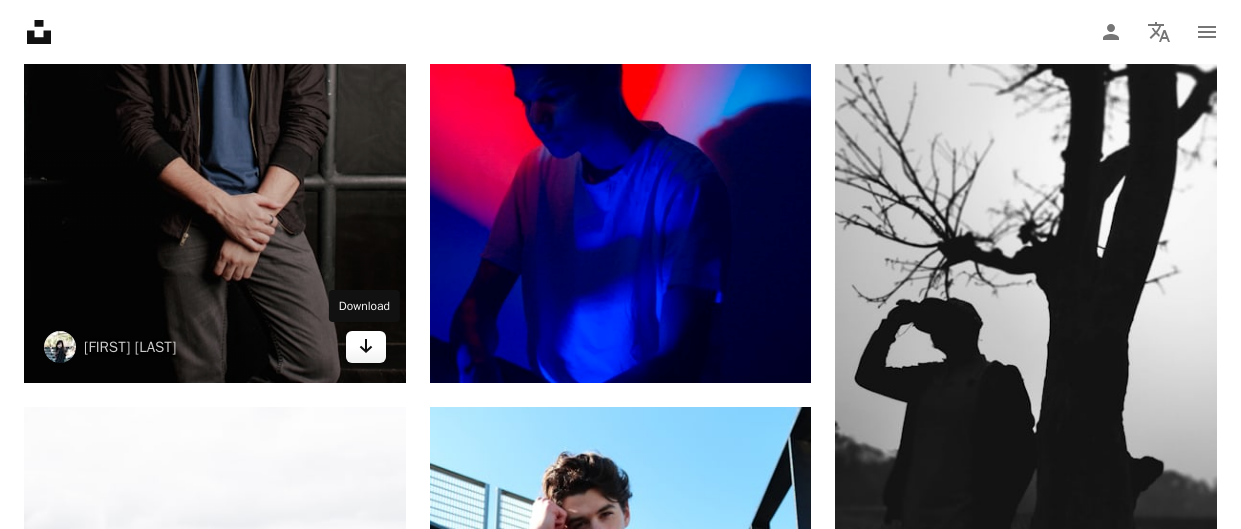 click on "Arrow pointing down" 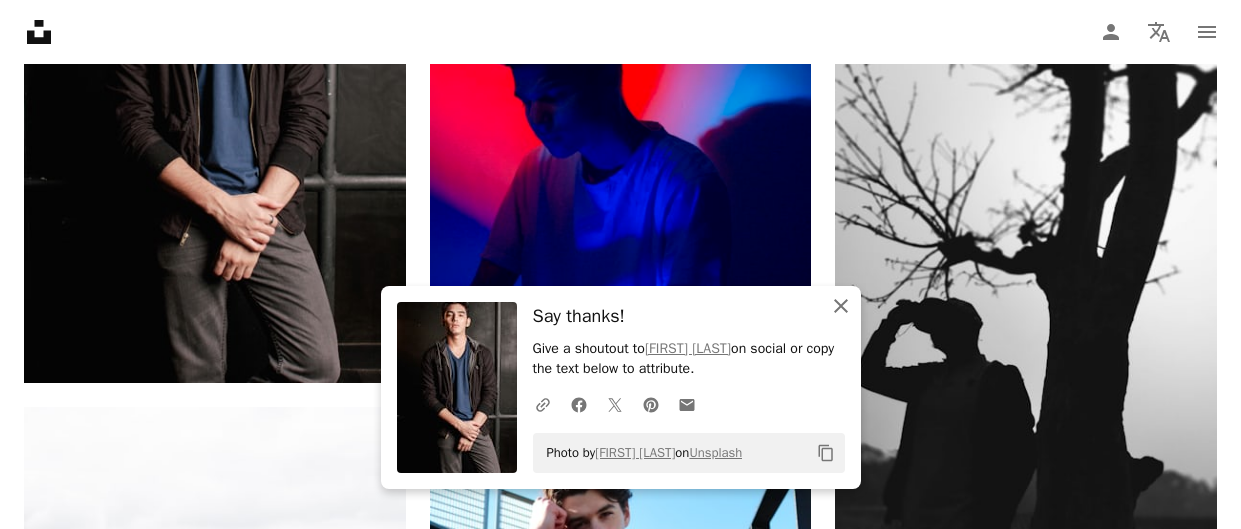 click on "An X shape" 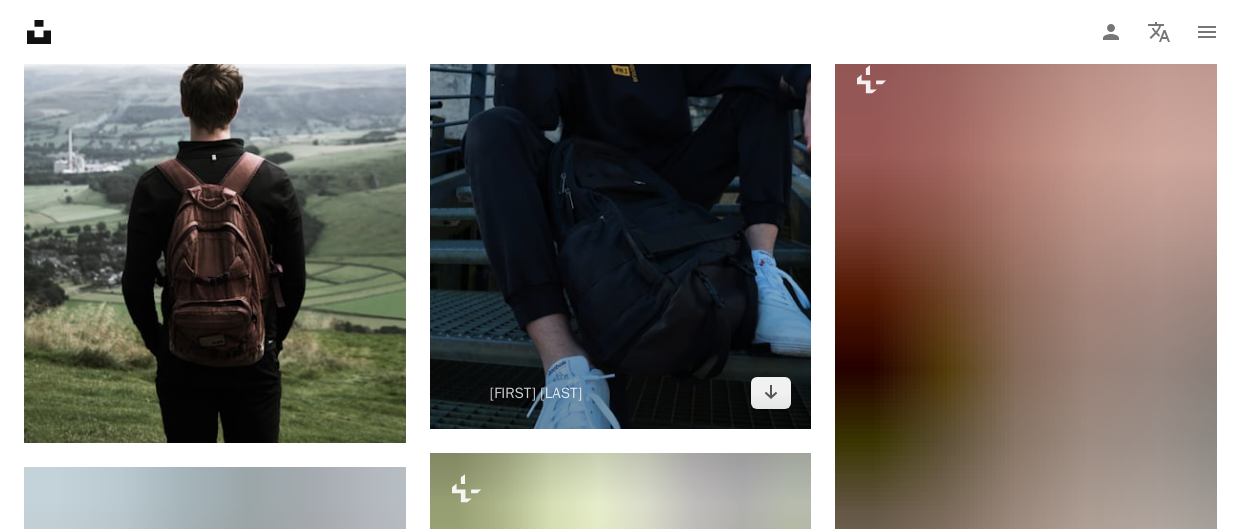 scroll, scrollTop: 2171, scrollLeft: 0, axis: vertical 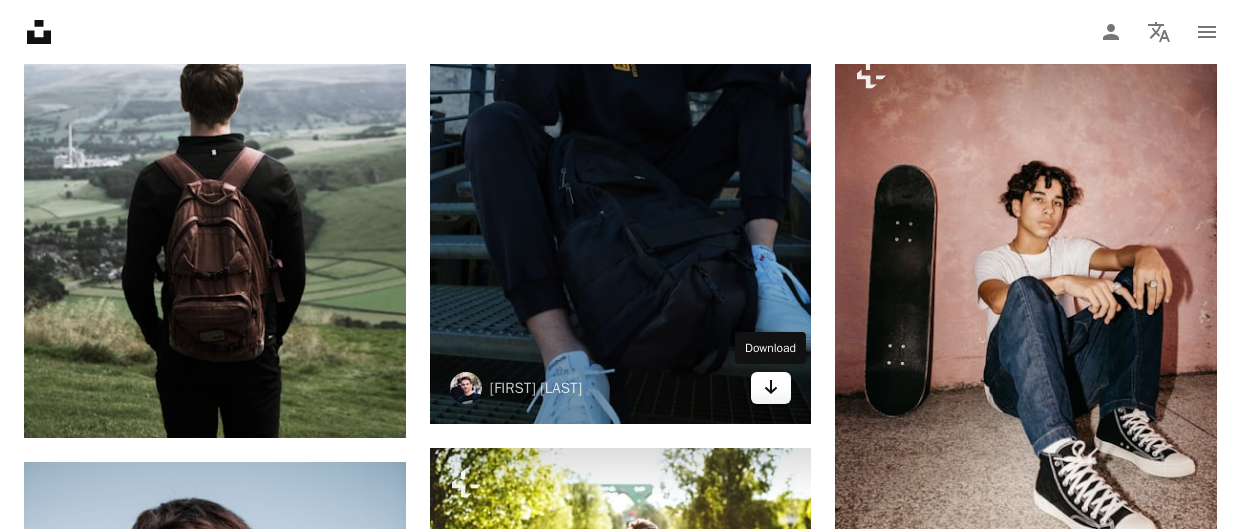 click on "Arrow pointing down" at bounding box center (771, 388) 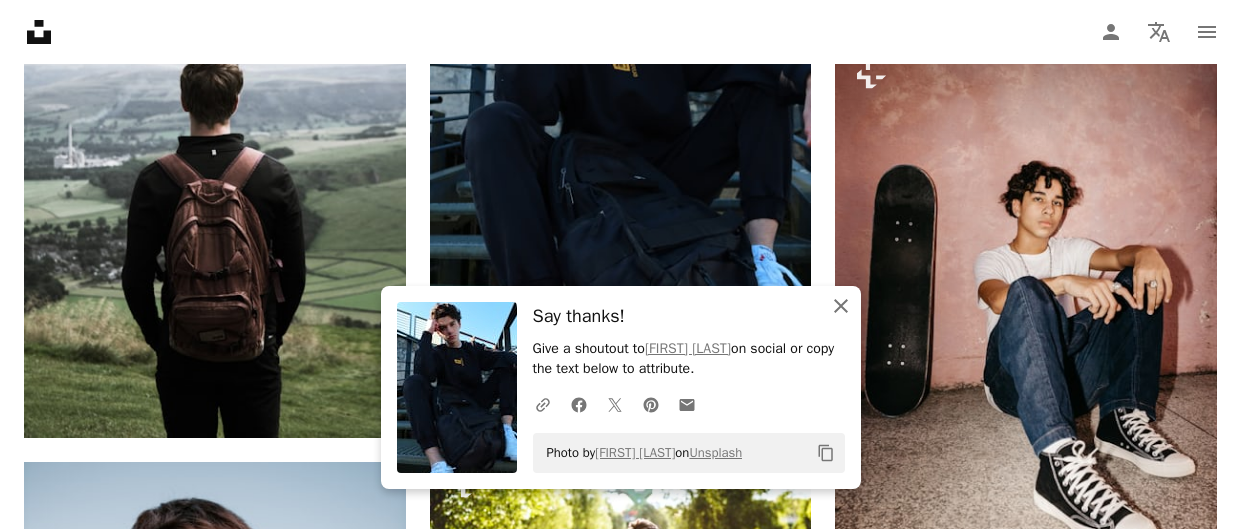 click 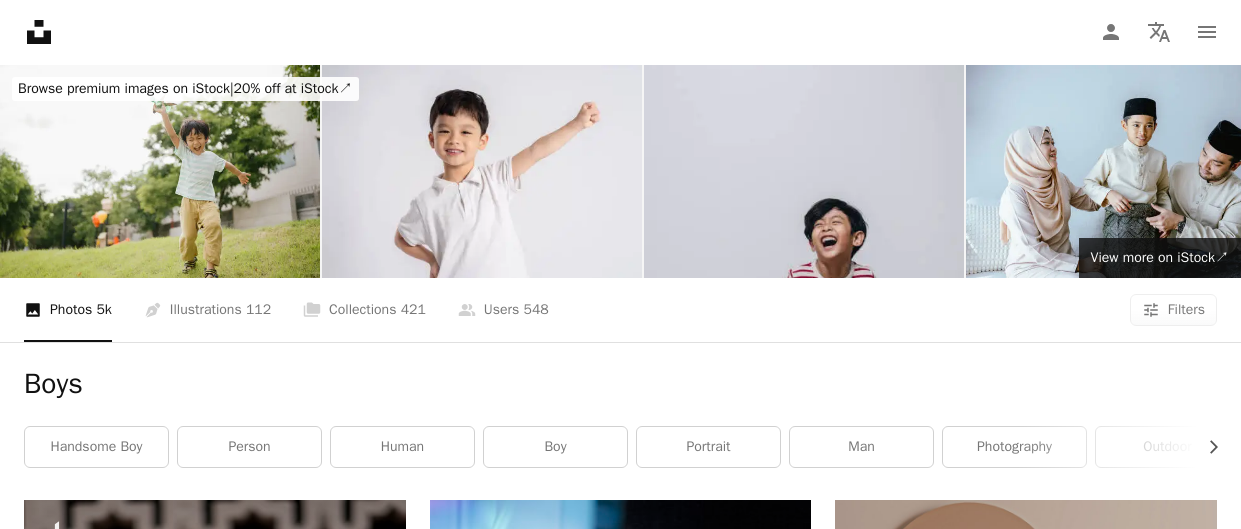 scroll, scrollTop: 0, scrollLeft: 0, axis: both 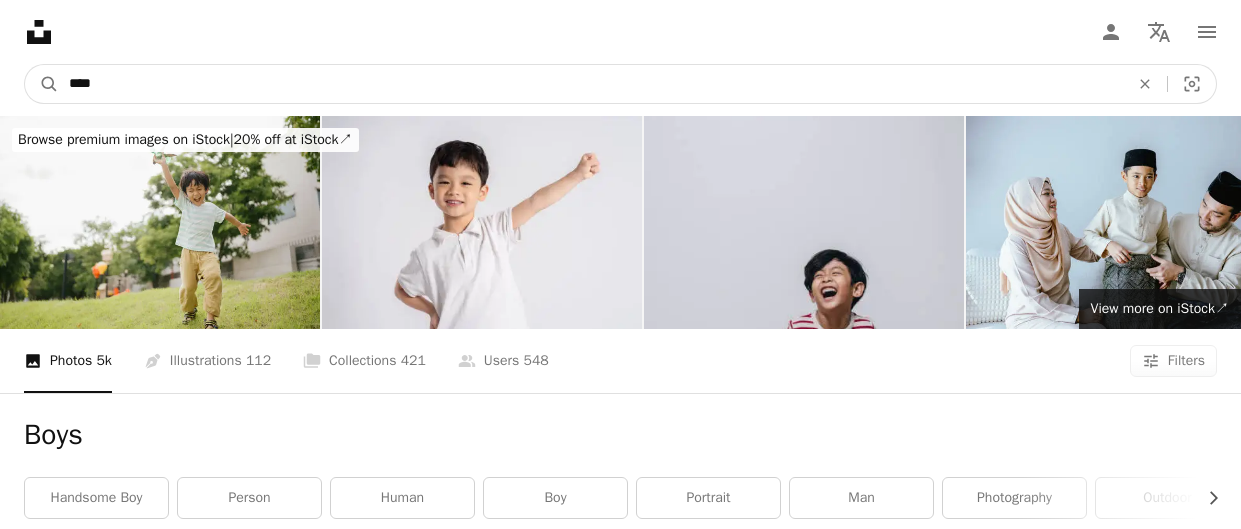 click on "****" at bounding box center [591, 84] 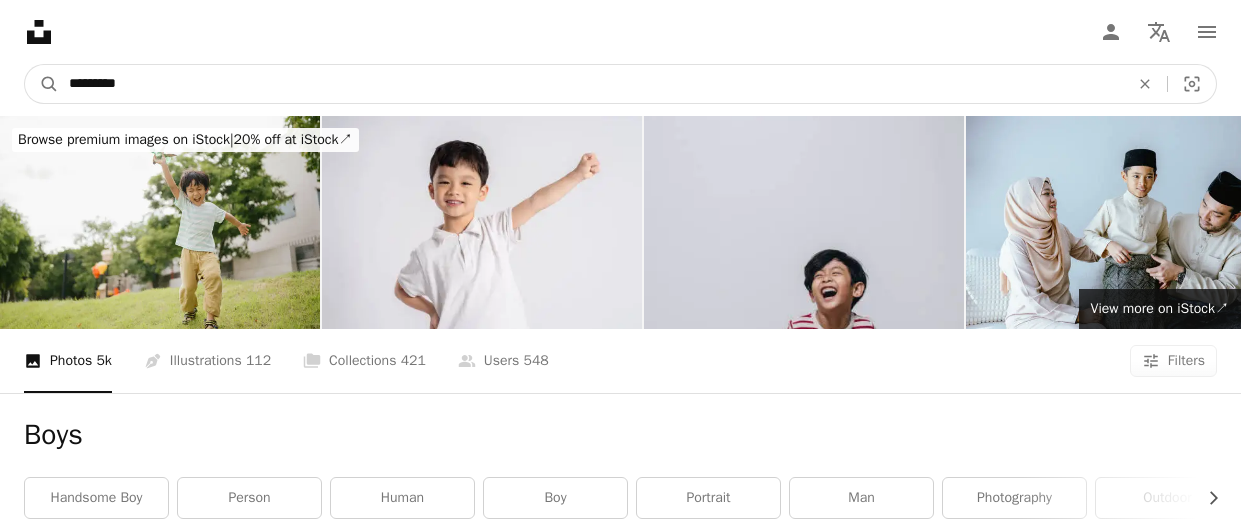 type on "*********" 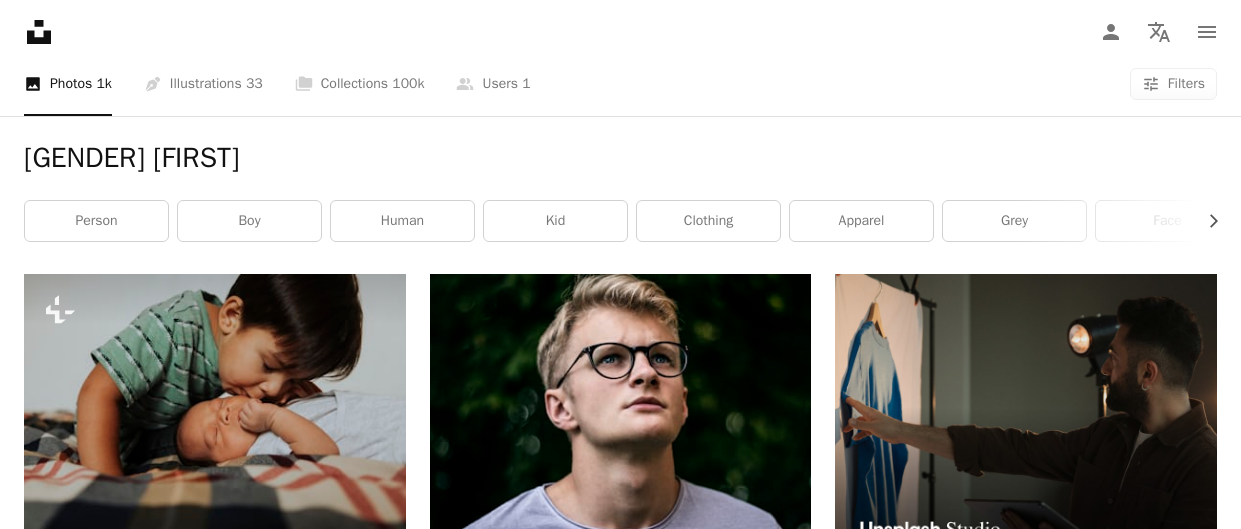 scroll, scrollTop: 270, scrollLeft: 0, axis: vertical 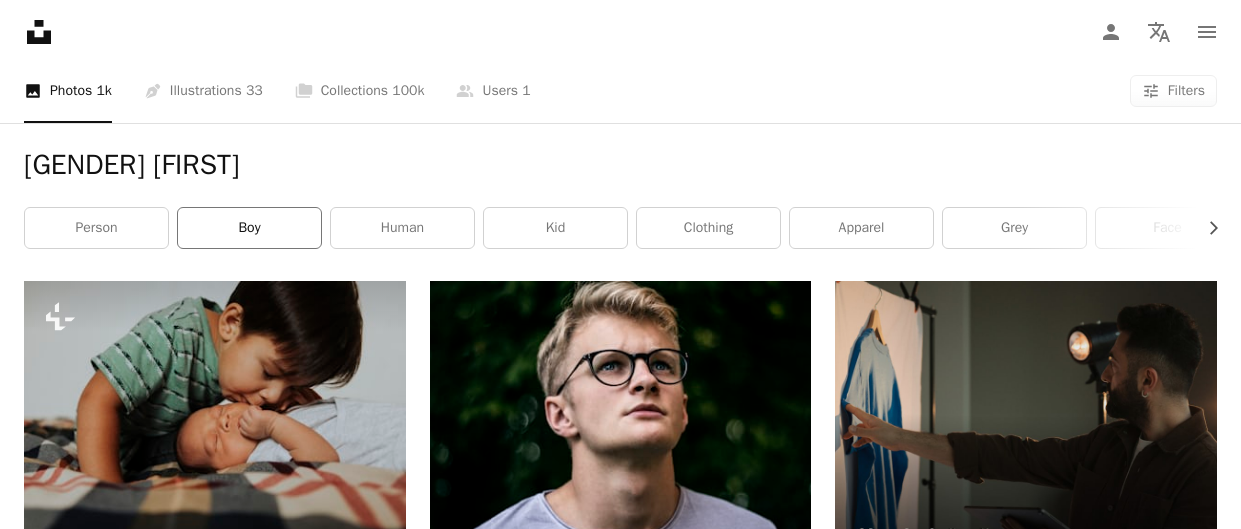 click on "boy" at bounding box center (249, 228) 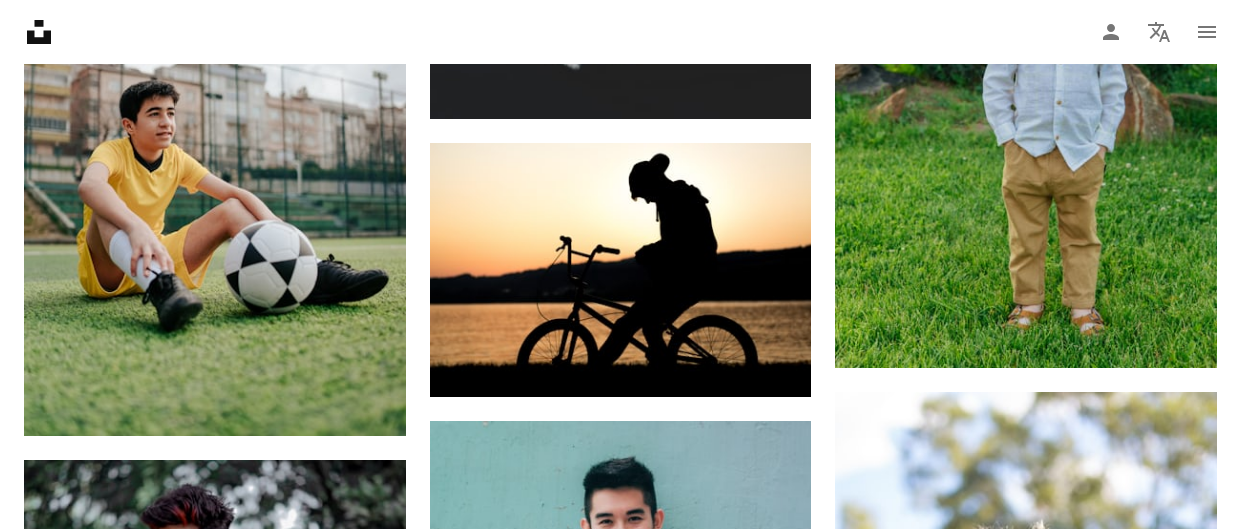 scroll, scrollTop: 1282, scrollLeft: 0, axis: vertical 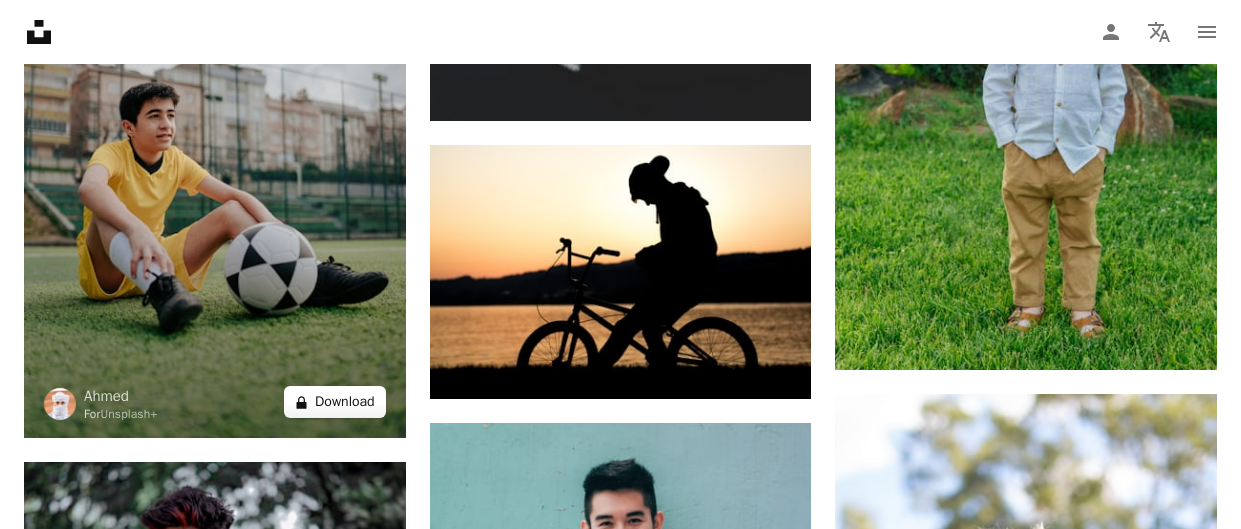 click on "A lock Download" at bounding box center [335, 402] 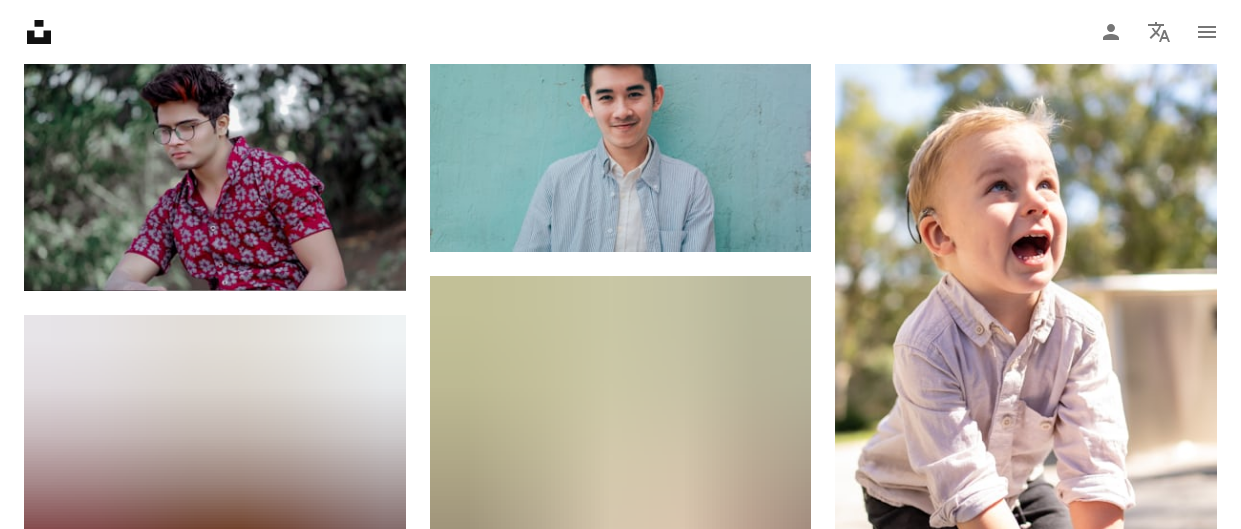scroll, scrollTop: 0, scrollLeft: 0, axis: both 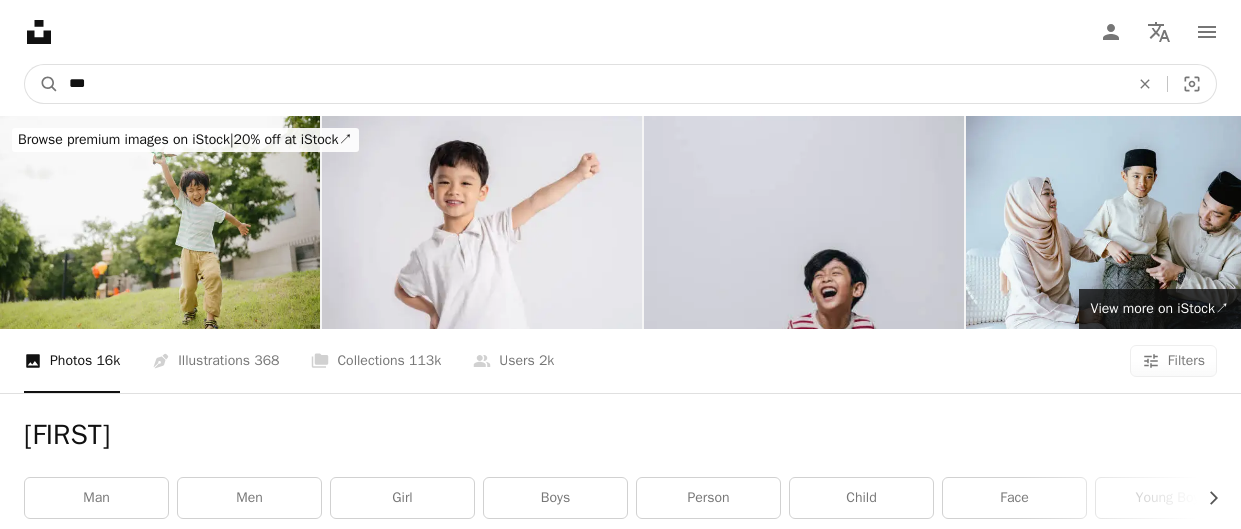 click on "***" at bounding box center (591, 84) 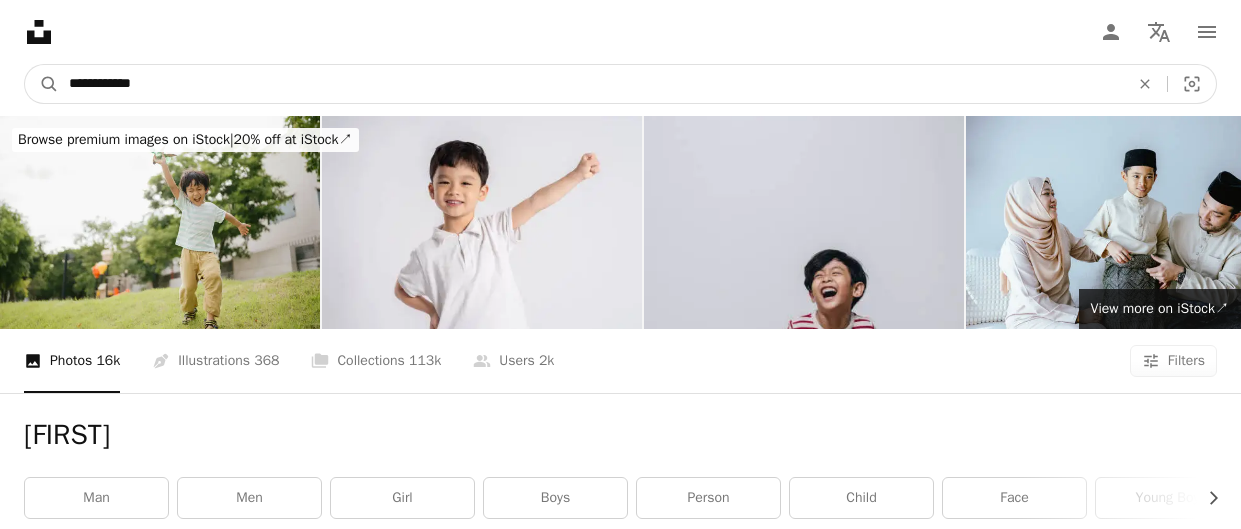type on "**********" 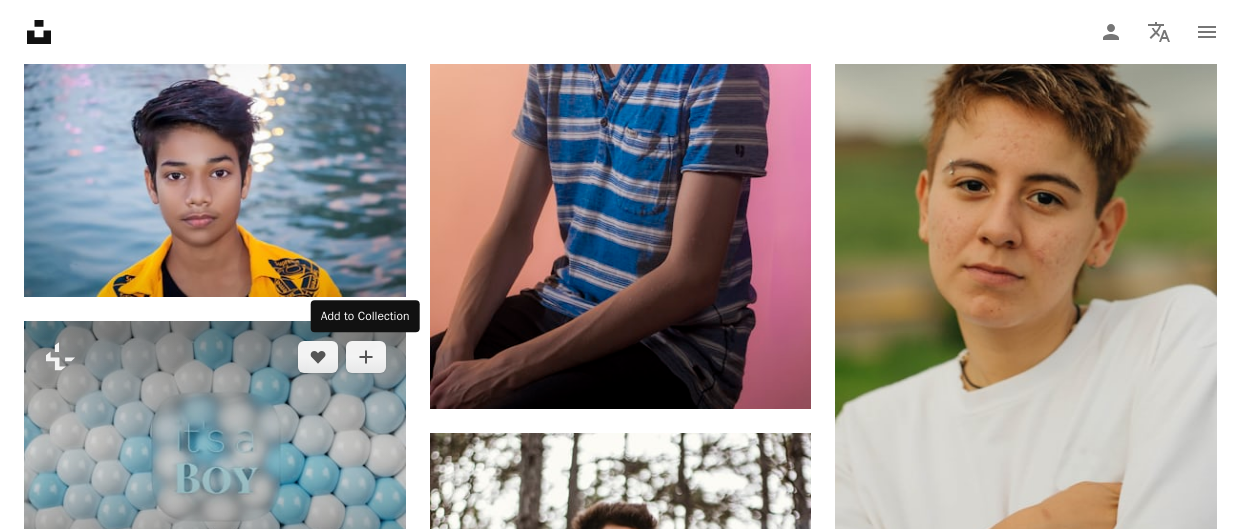 scroll, scrollTop: 1378, scrollLeft: 0, axis: vertical 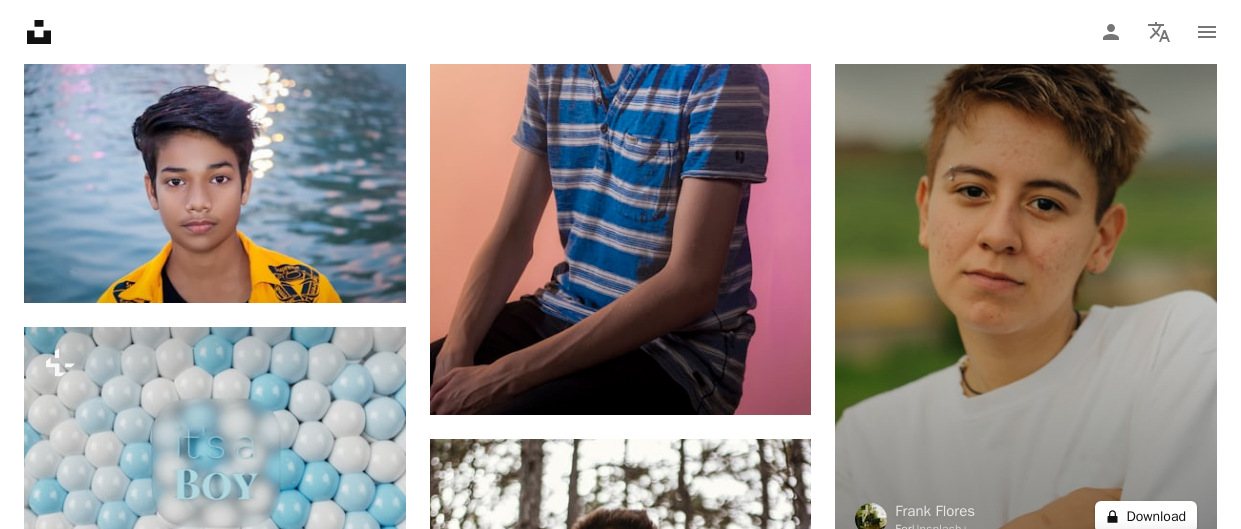 click on "A lock Download" at bounding box center (1146, 517) 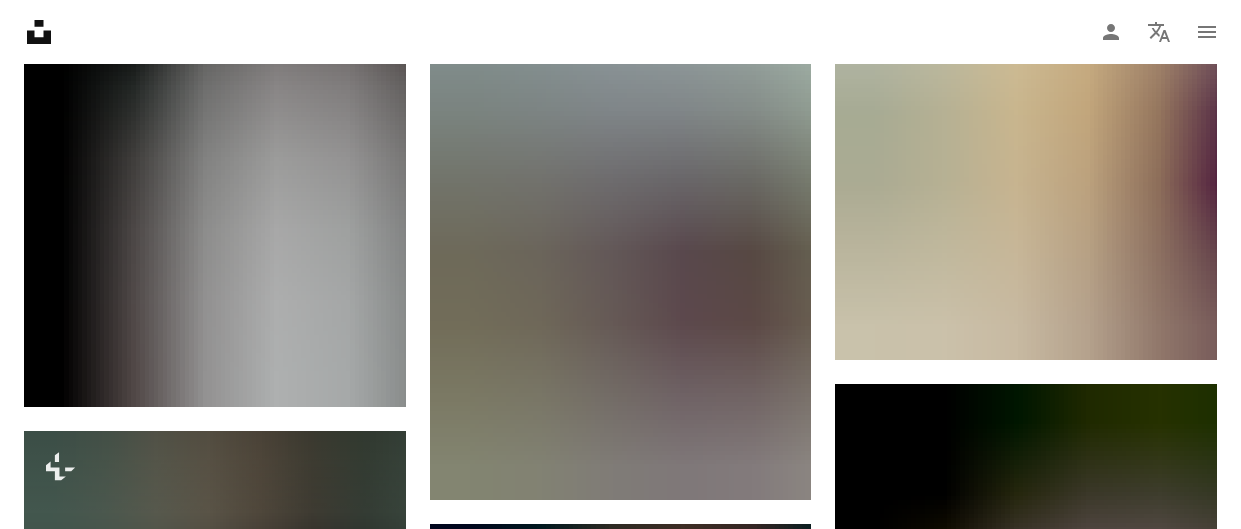 scroll, scrollTop: 2769, scrollLeft: 0, axis: vertical 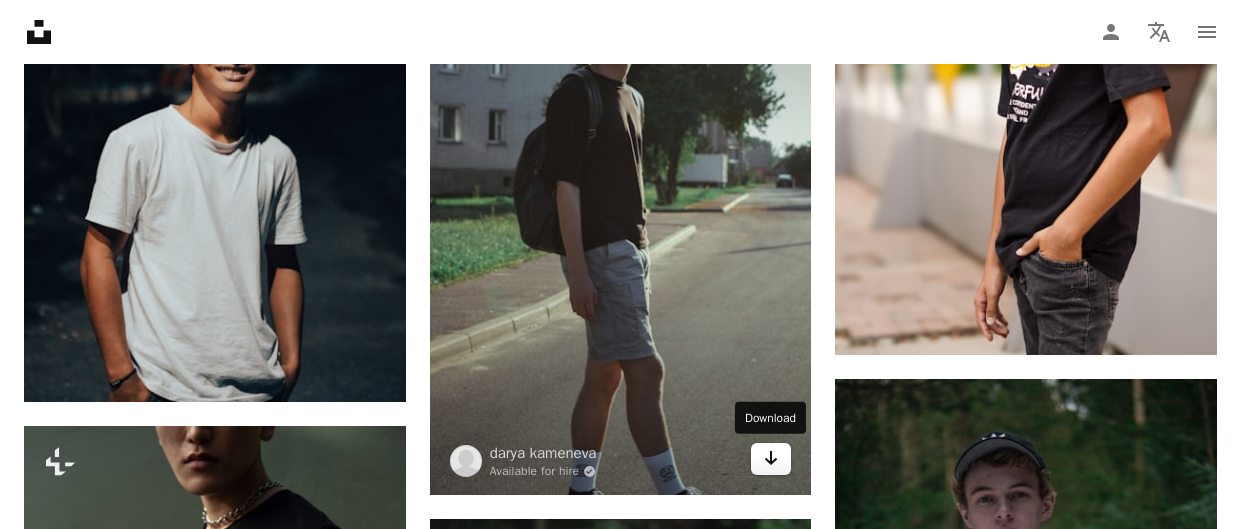 click on "Arrow pointing down" 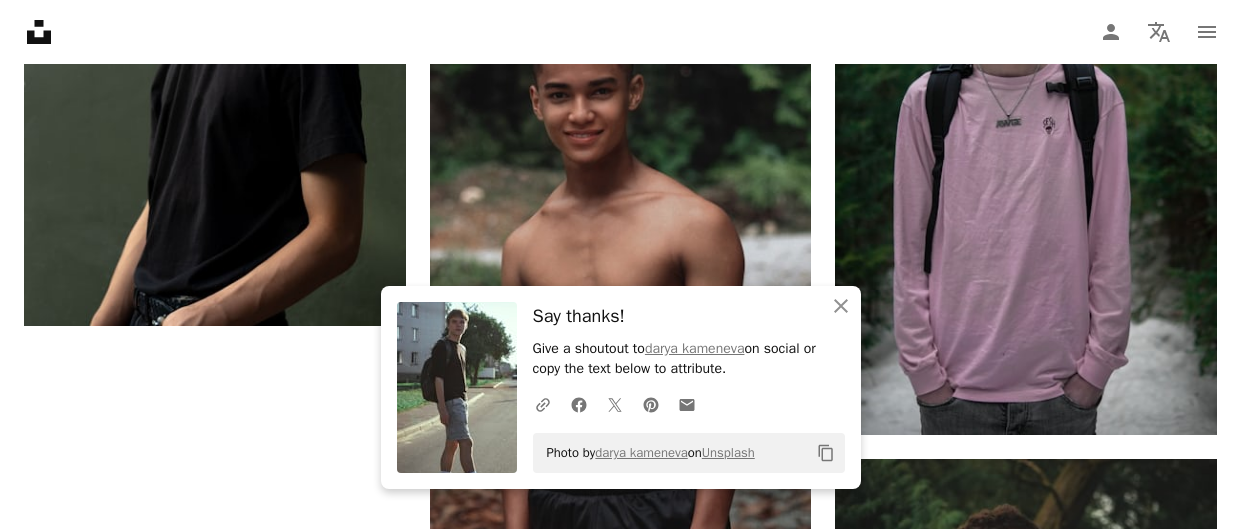 scroll, scrollTop: 3284, scrollLeft: 0, axis: vertical 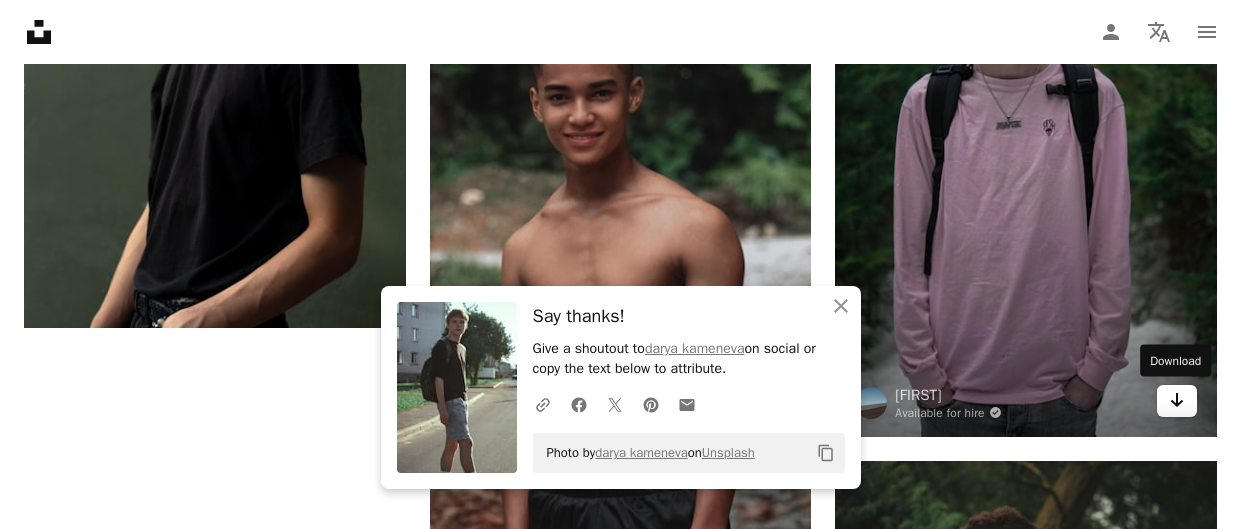 click on "Arrow pointing down" at bounding box center (1177, 401) 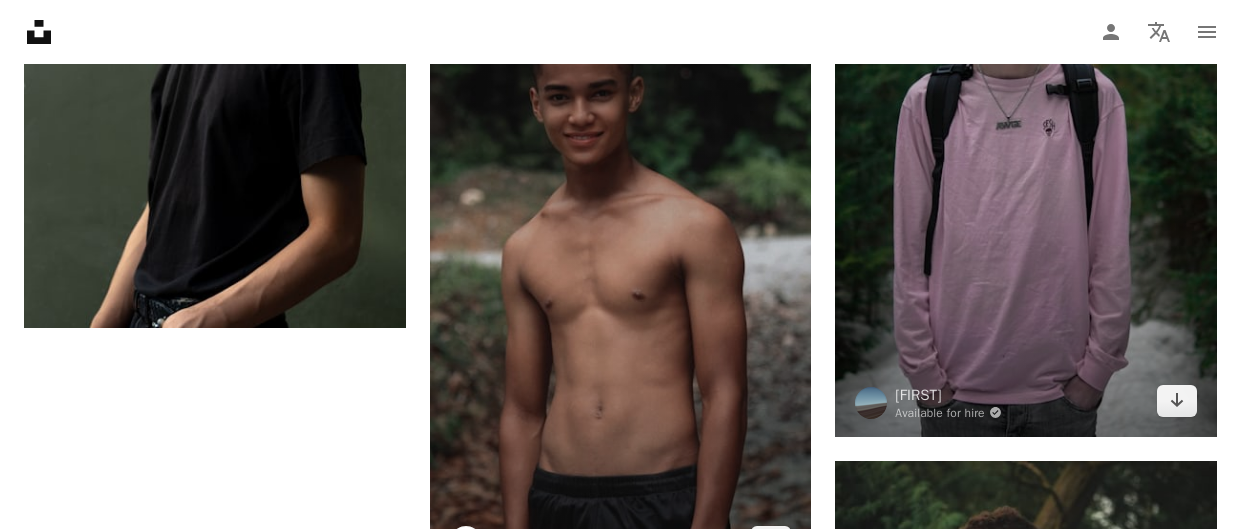 scroll, scrollTop: 0, scrollLeft: 0, axis: both 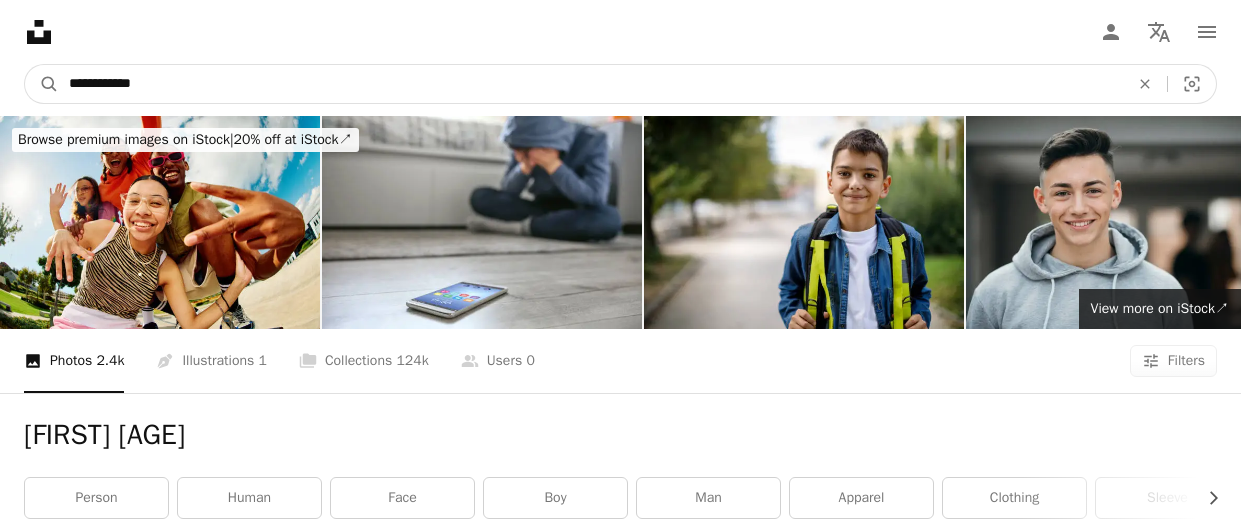click on "**********" at bounding box center (591, 84) 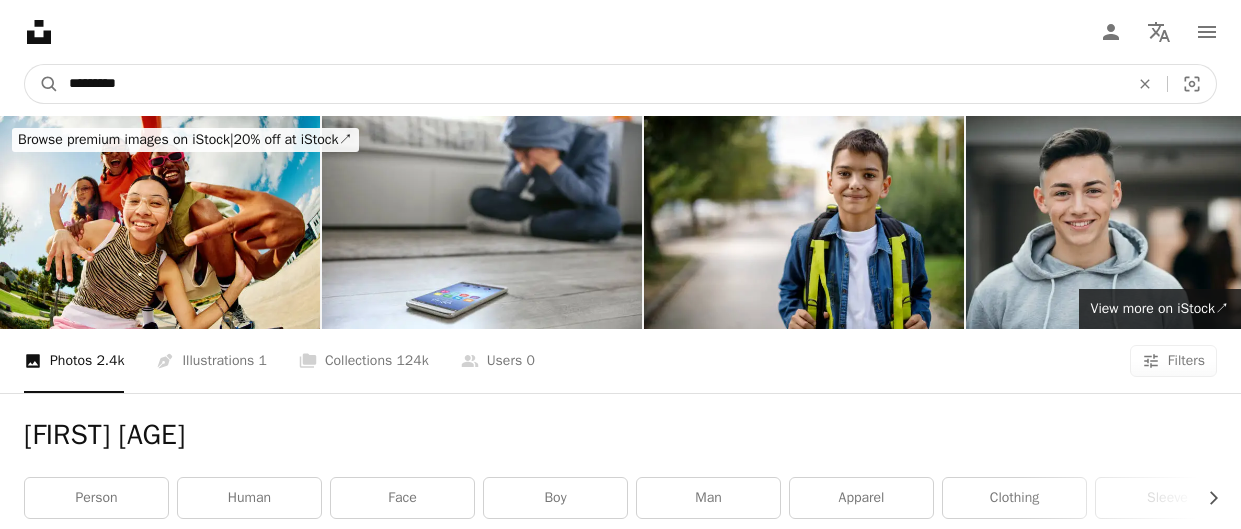 type on "********" 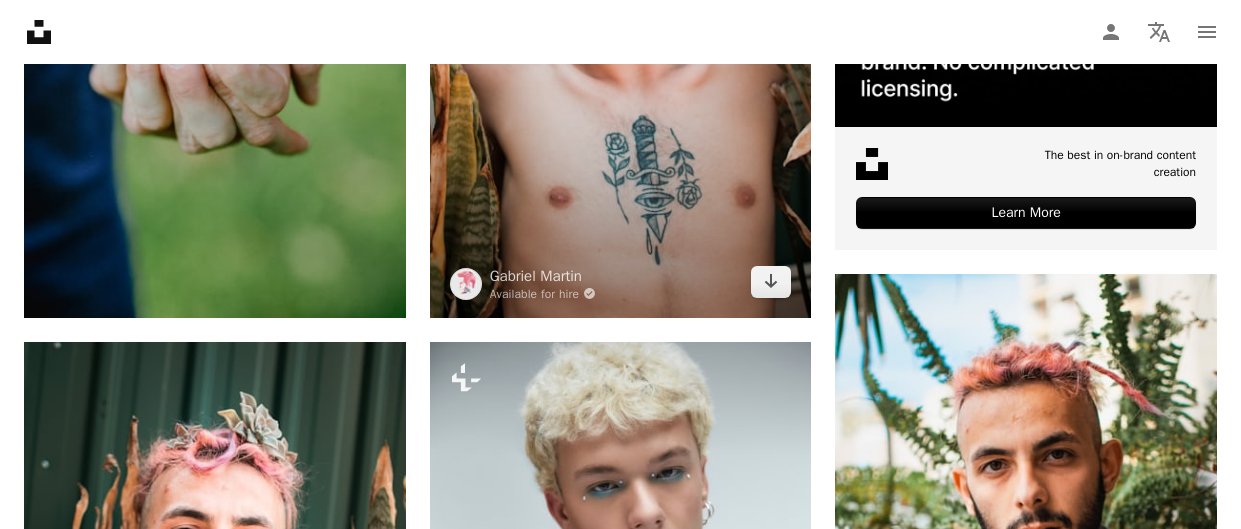 scroll, scrollTop: 0, scrollLeft: 0, axis: both 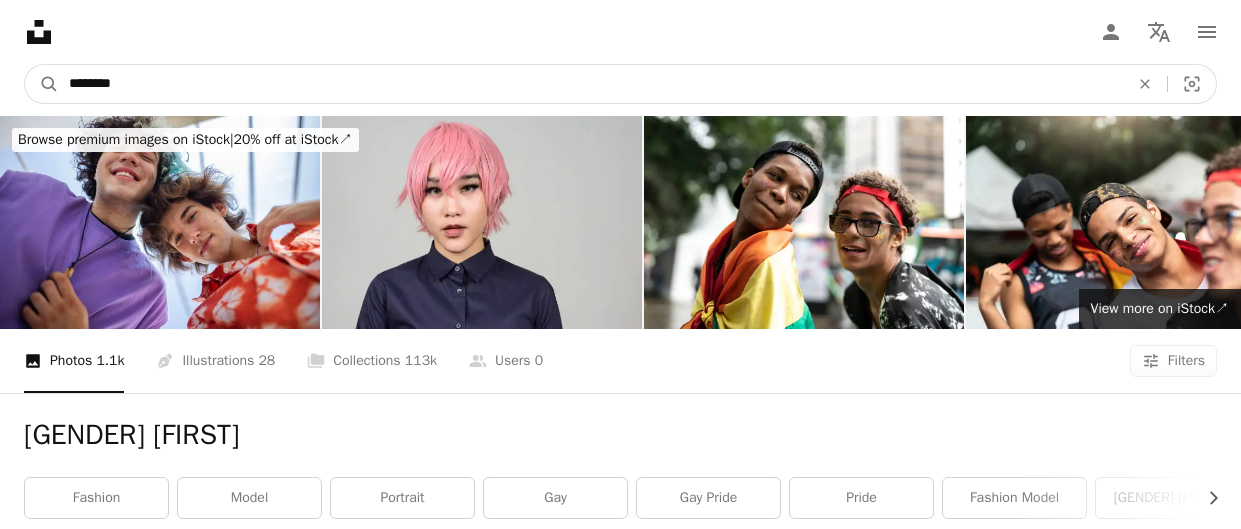 click on "********" at bounding box center (591, 84) 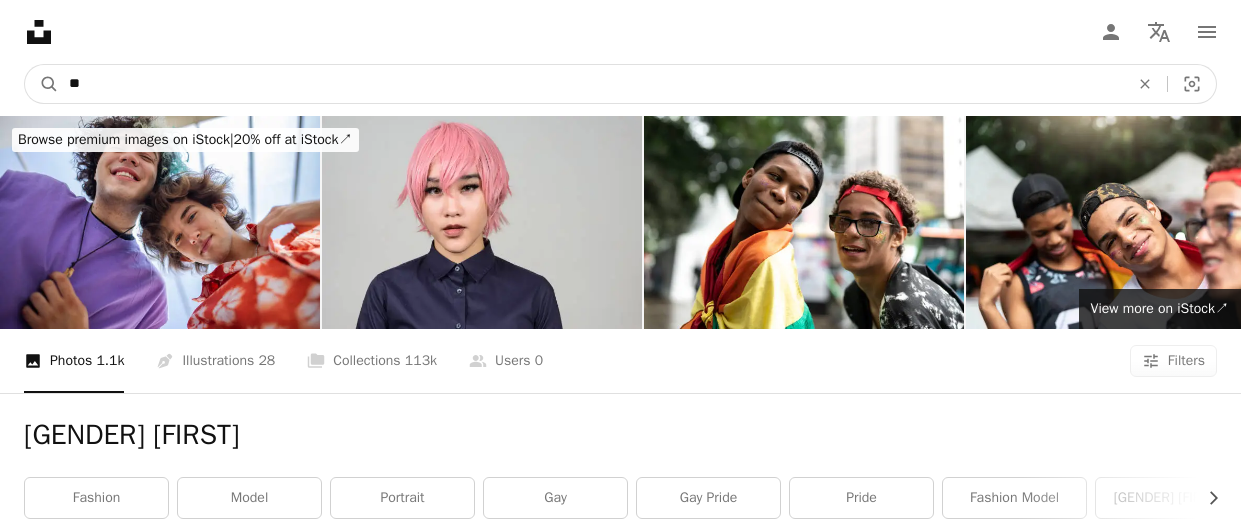 type on "*" 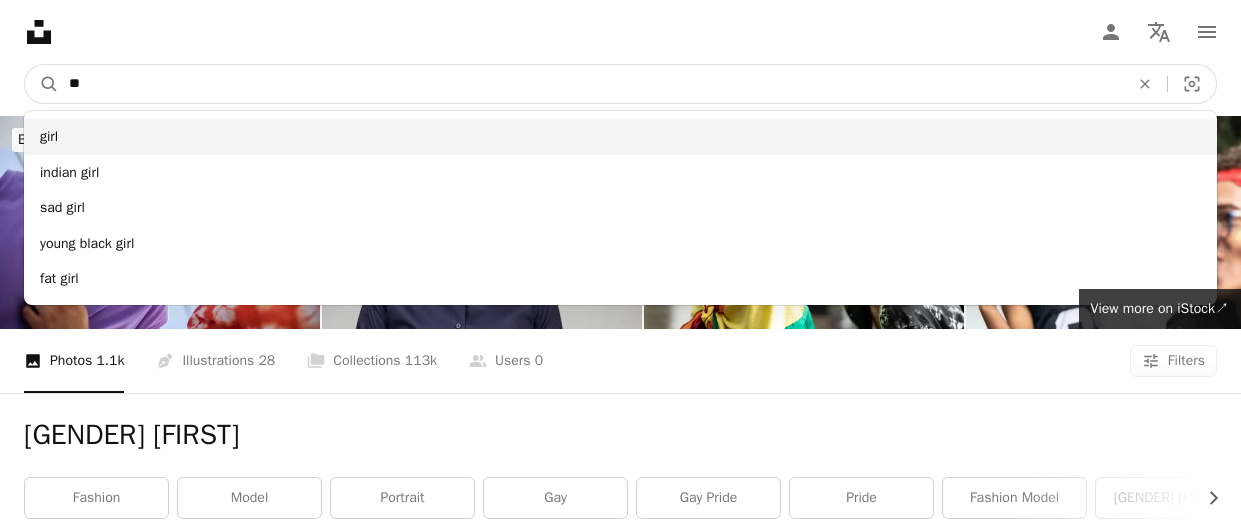 type on "**" 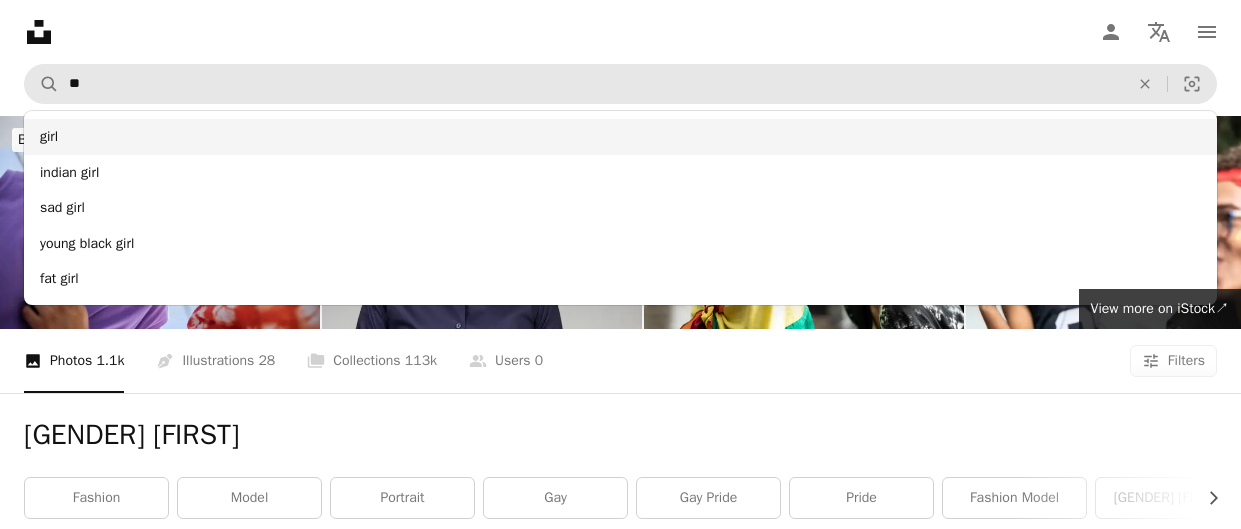 click on "girl" at bounding box center (620, 137) 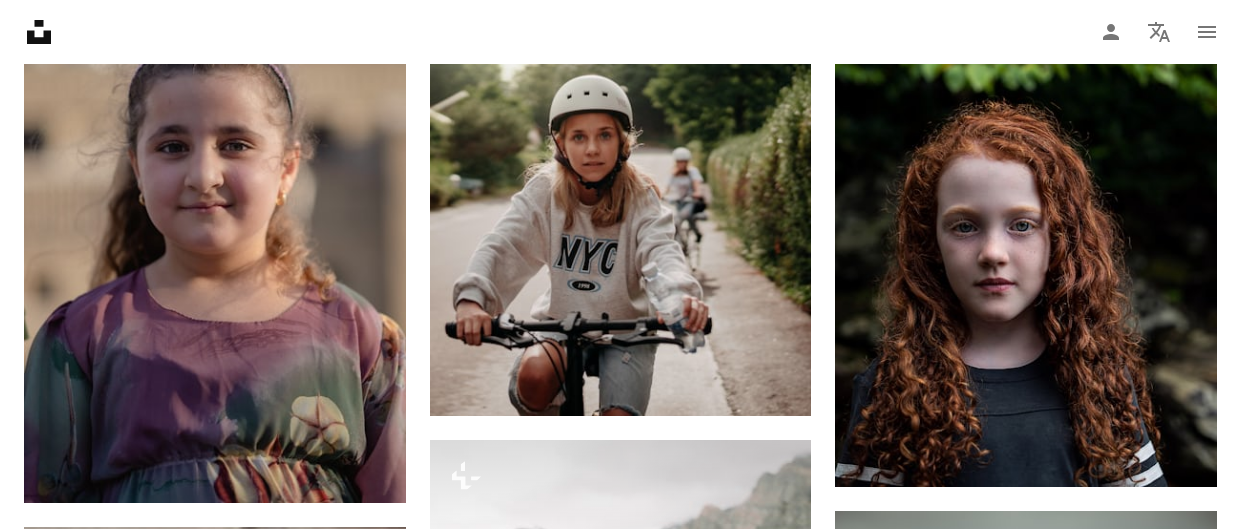 scroll, scrollTop: 2312, scrollLeft: 0, axis: vertical 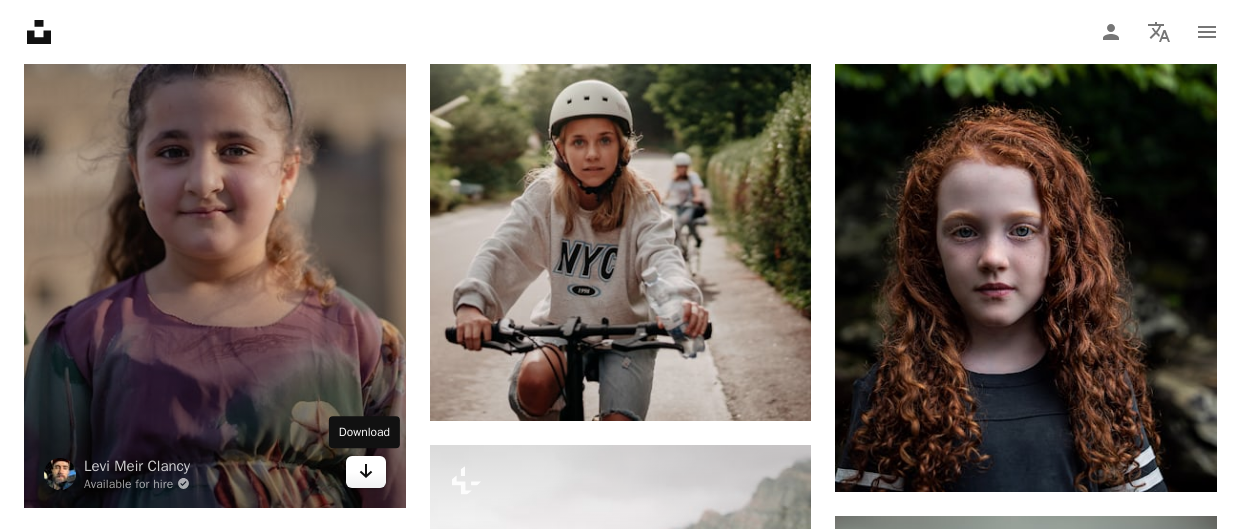 click on "Arrow pointing down" 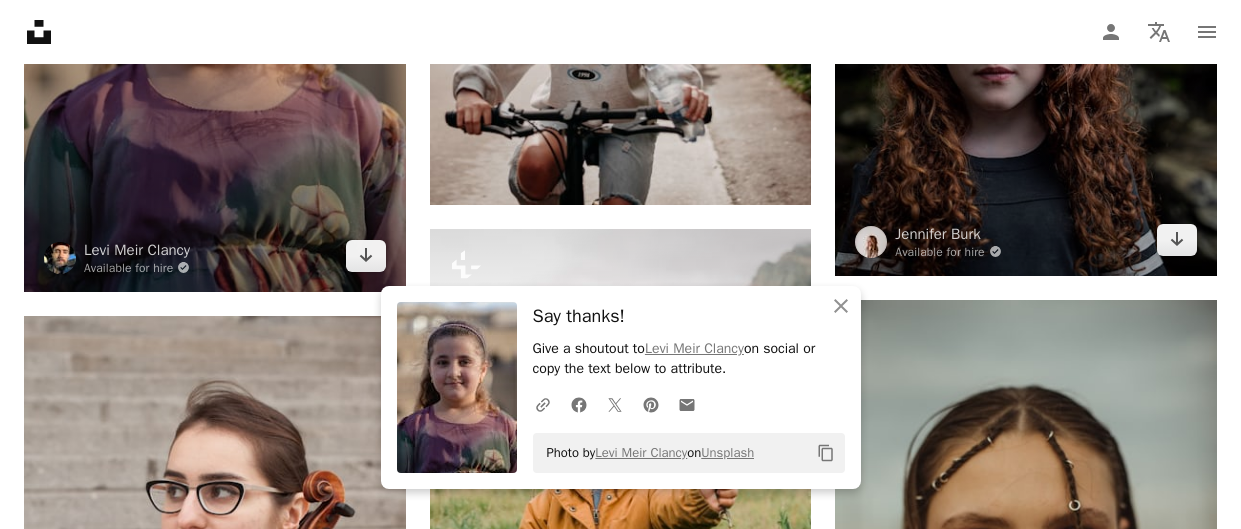 scroll, scrollTop: 2524, scrollLeft: 0, axis: vertical 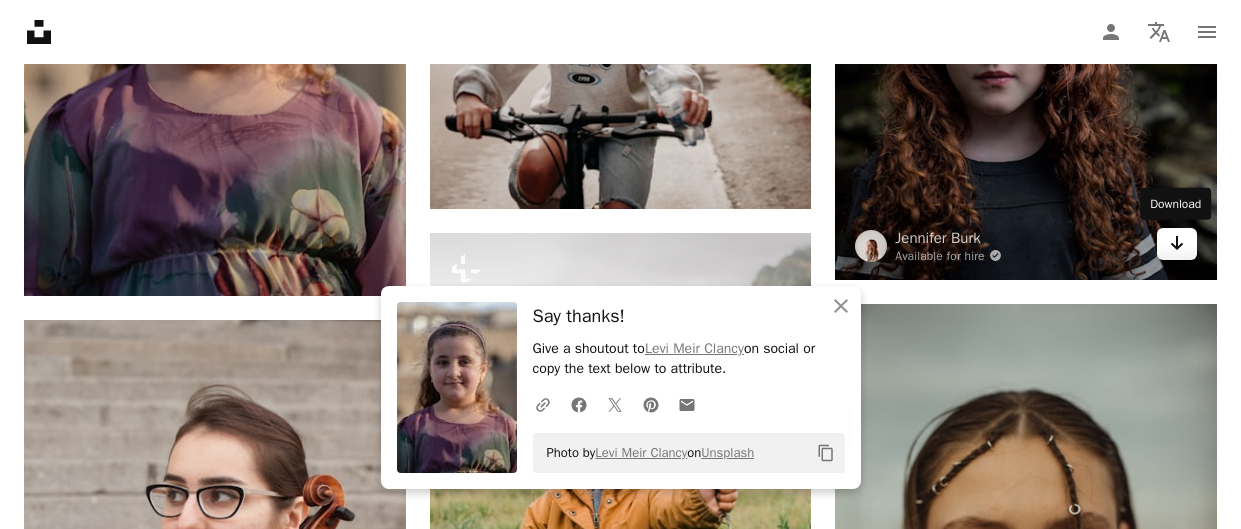 click on "Arrow pointing down" 